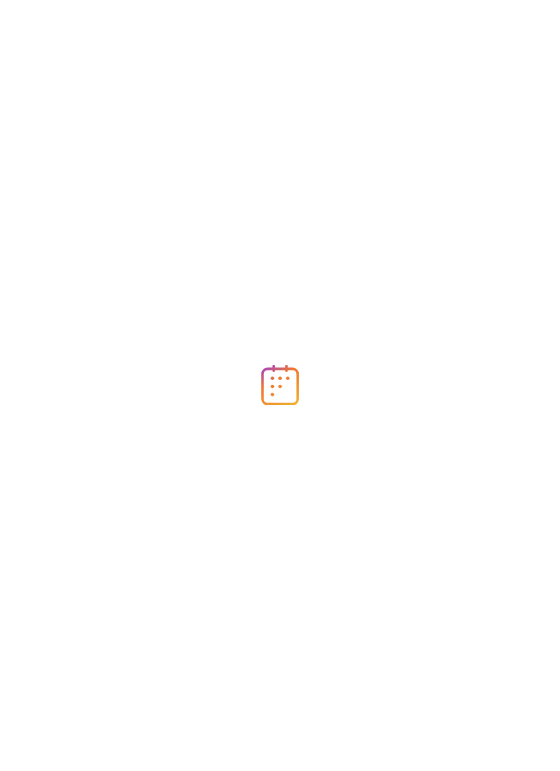 scroll, scrollTop: 0, scrollLeft: 0, axis: both 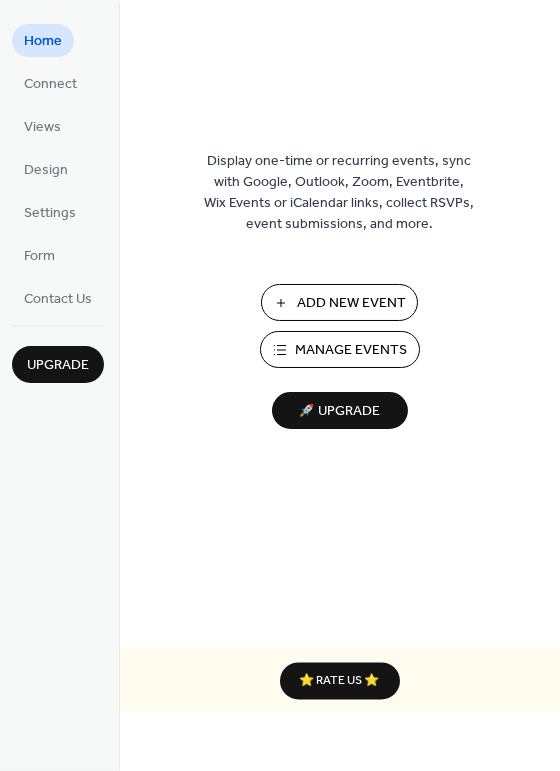 click on "Manage Events" at bounding box center [352, 351] 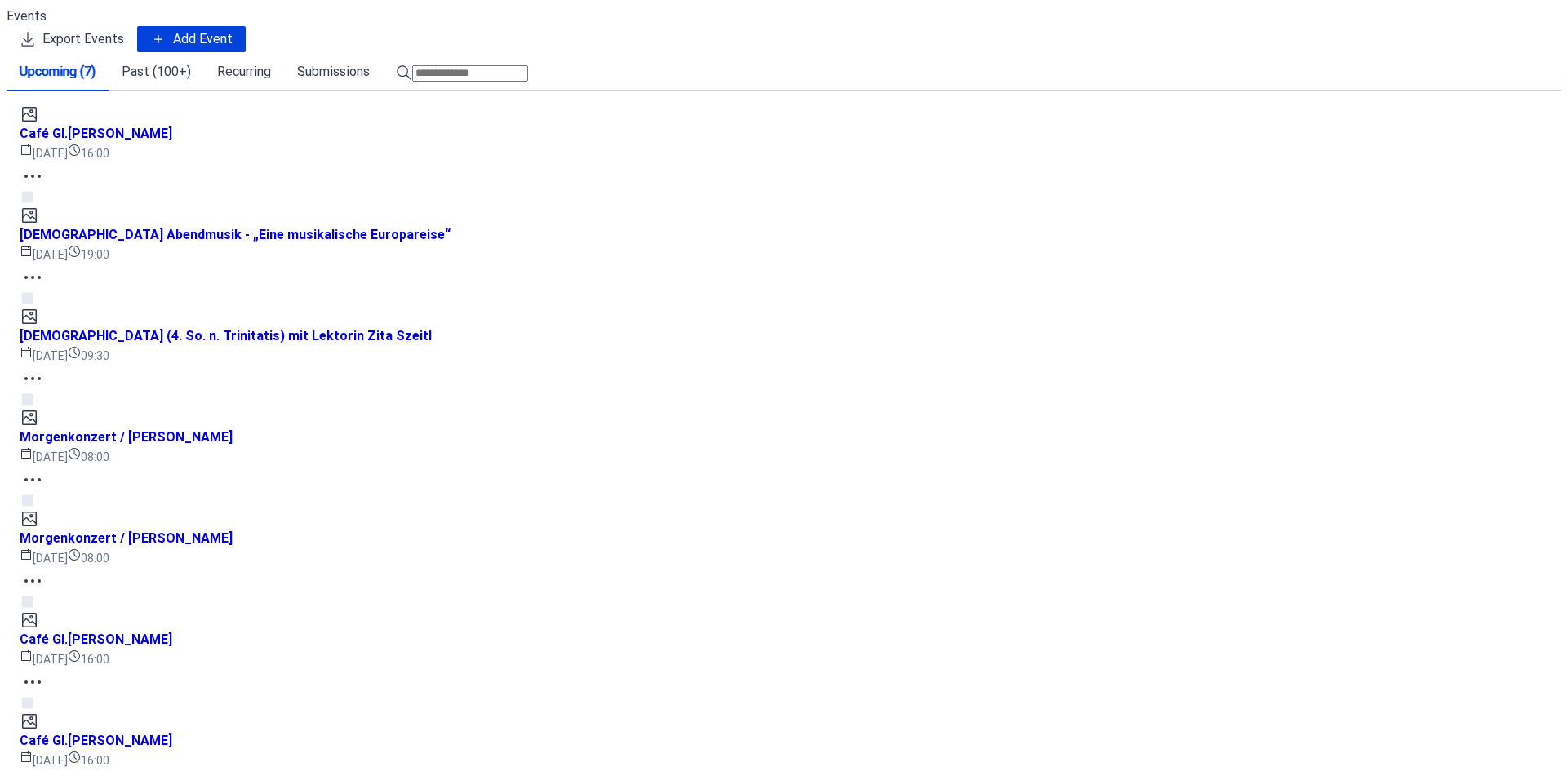 scroll, scrollTop: 0, scrollLeft: 0, axis: both 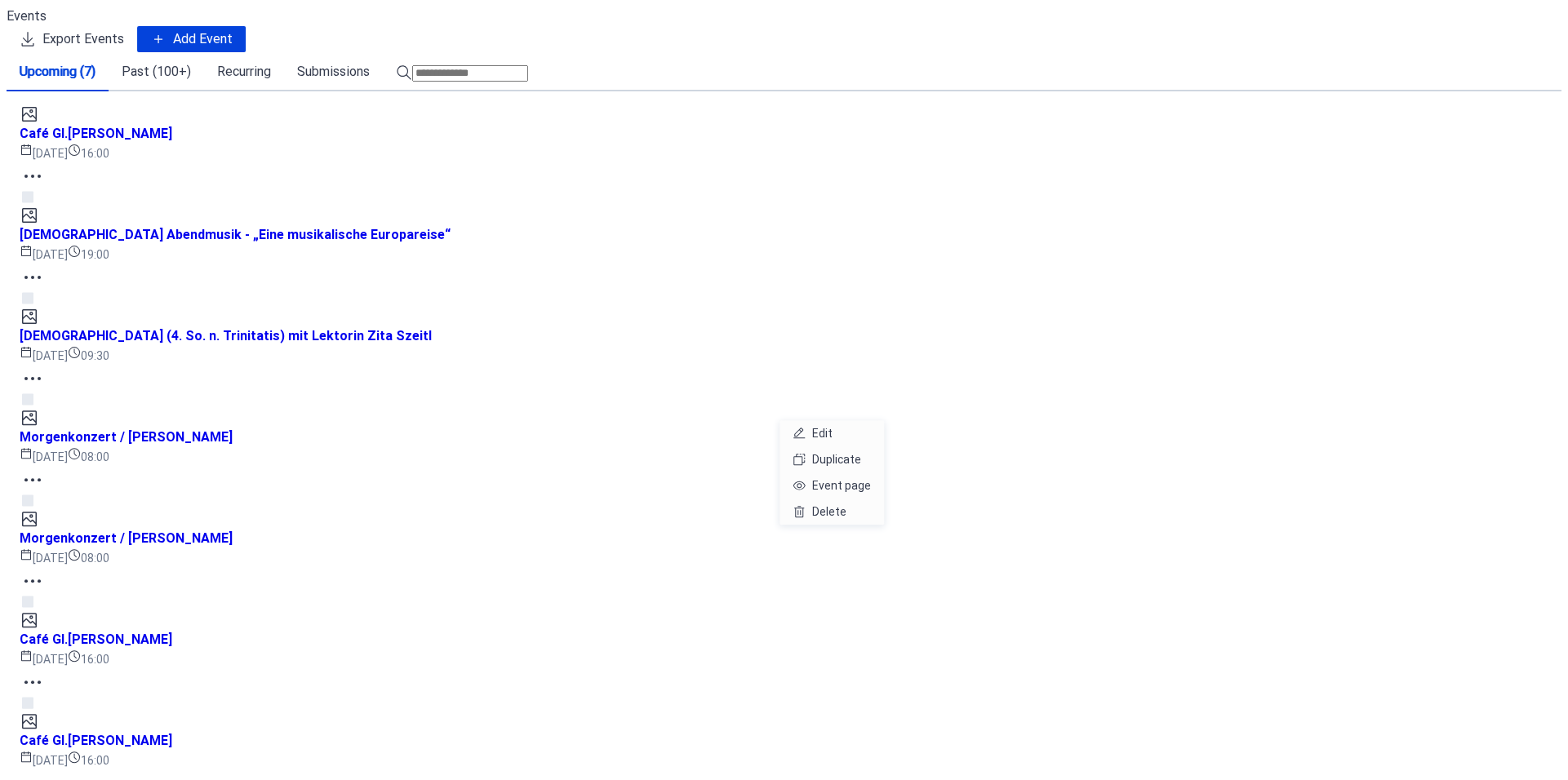 click 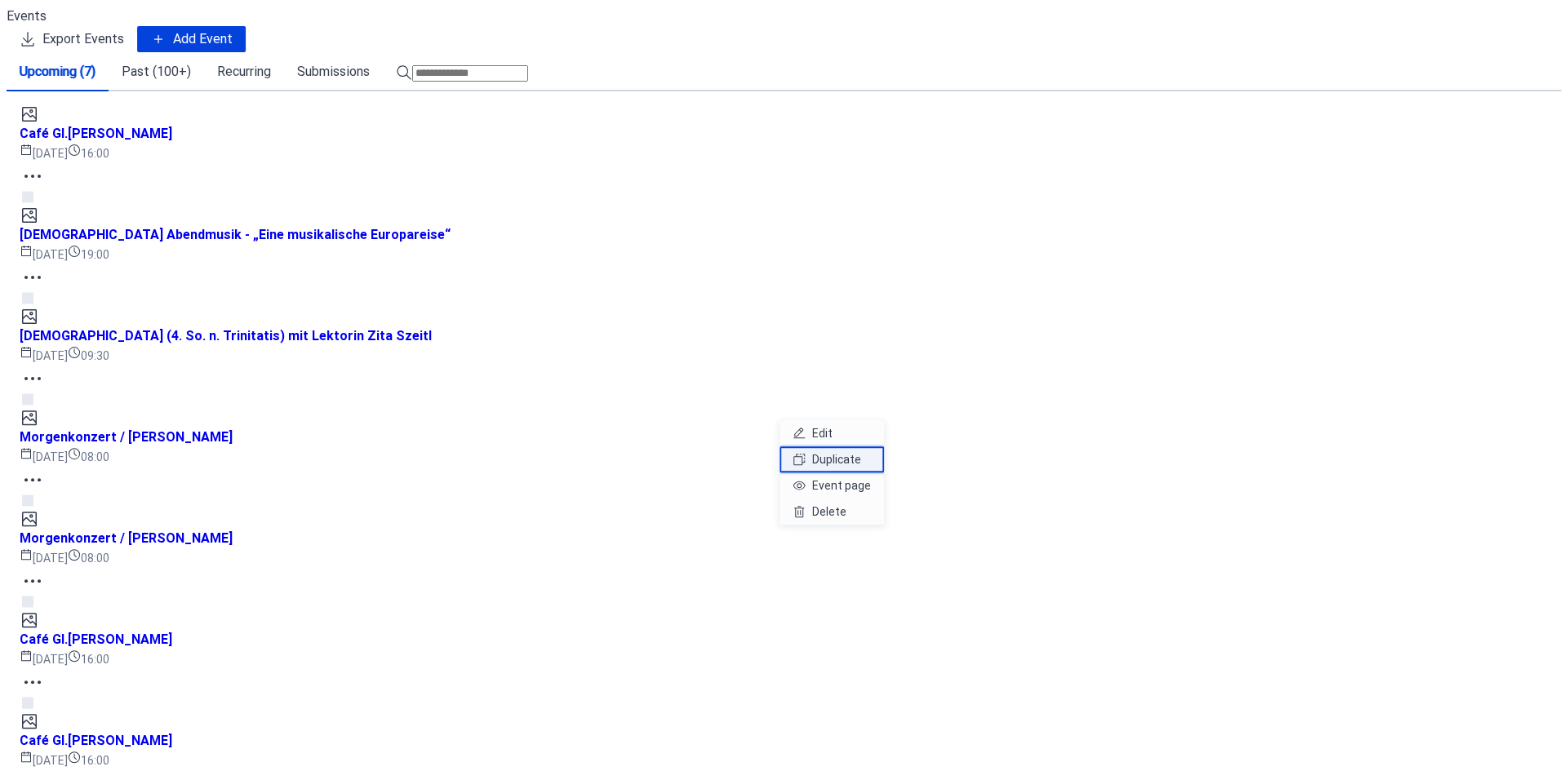 click on "Duplicate" at bounding box center (837, 459) 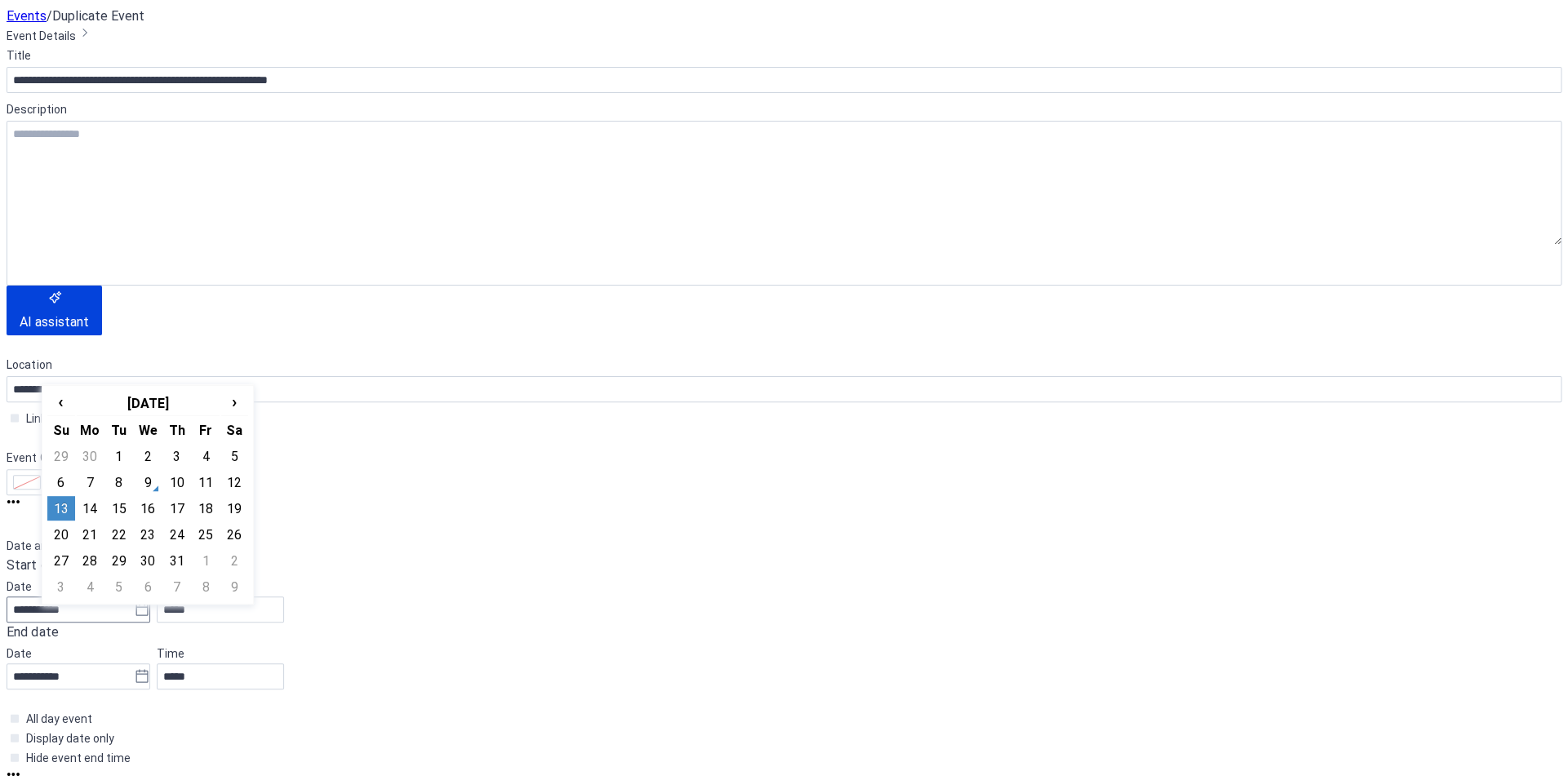 click 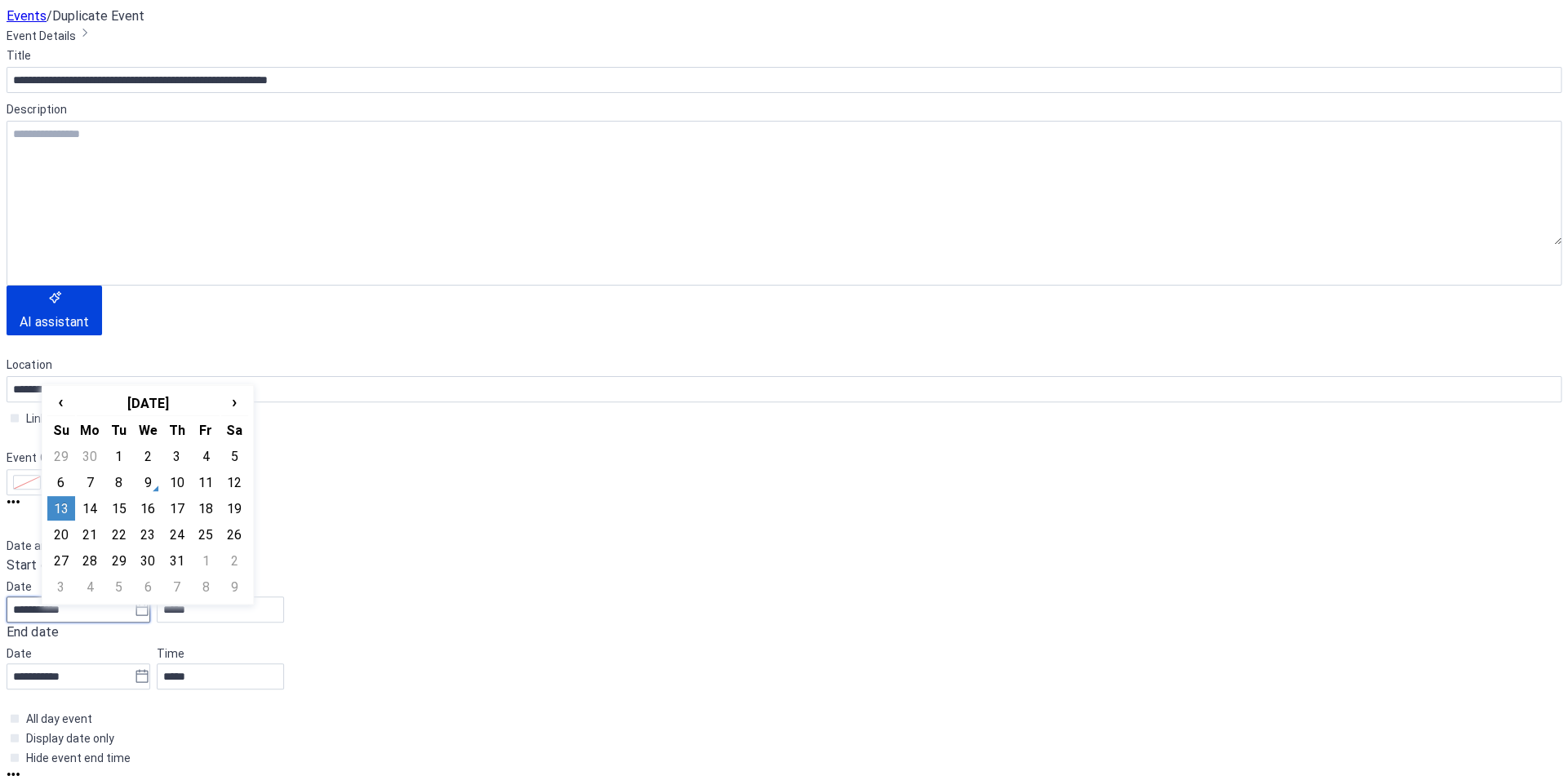 click on "**********" at bounding box center (70, 609) 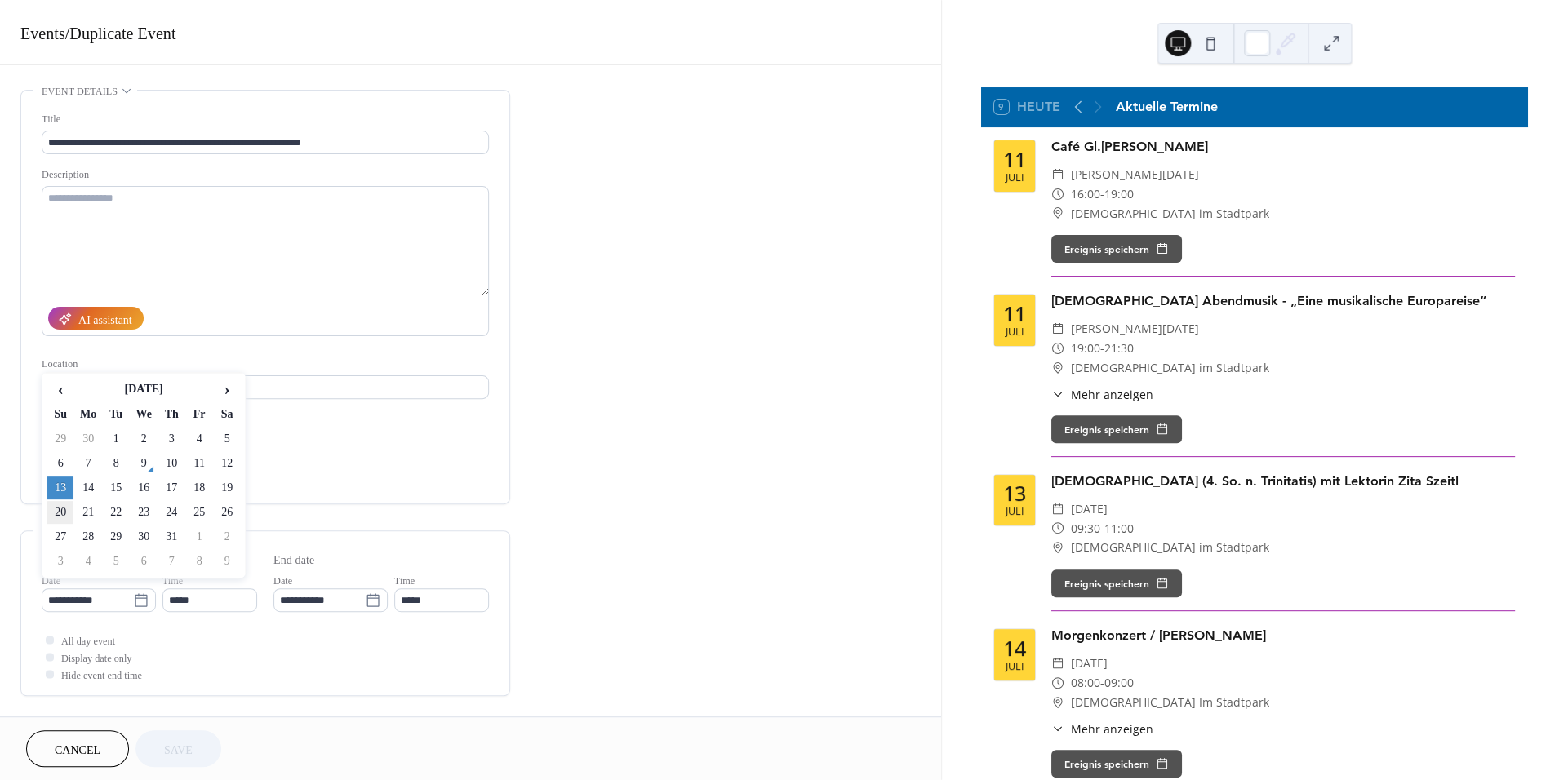 click on "20" at bounding box center [60, 512] 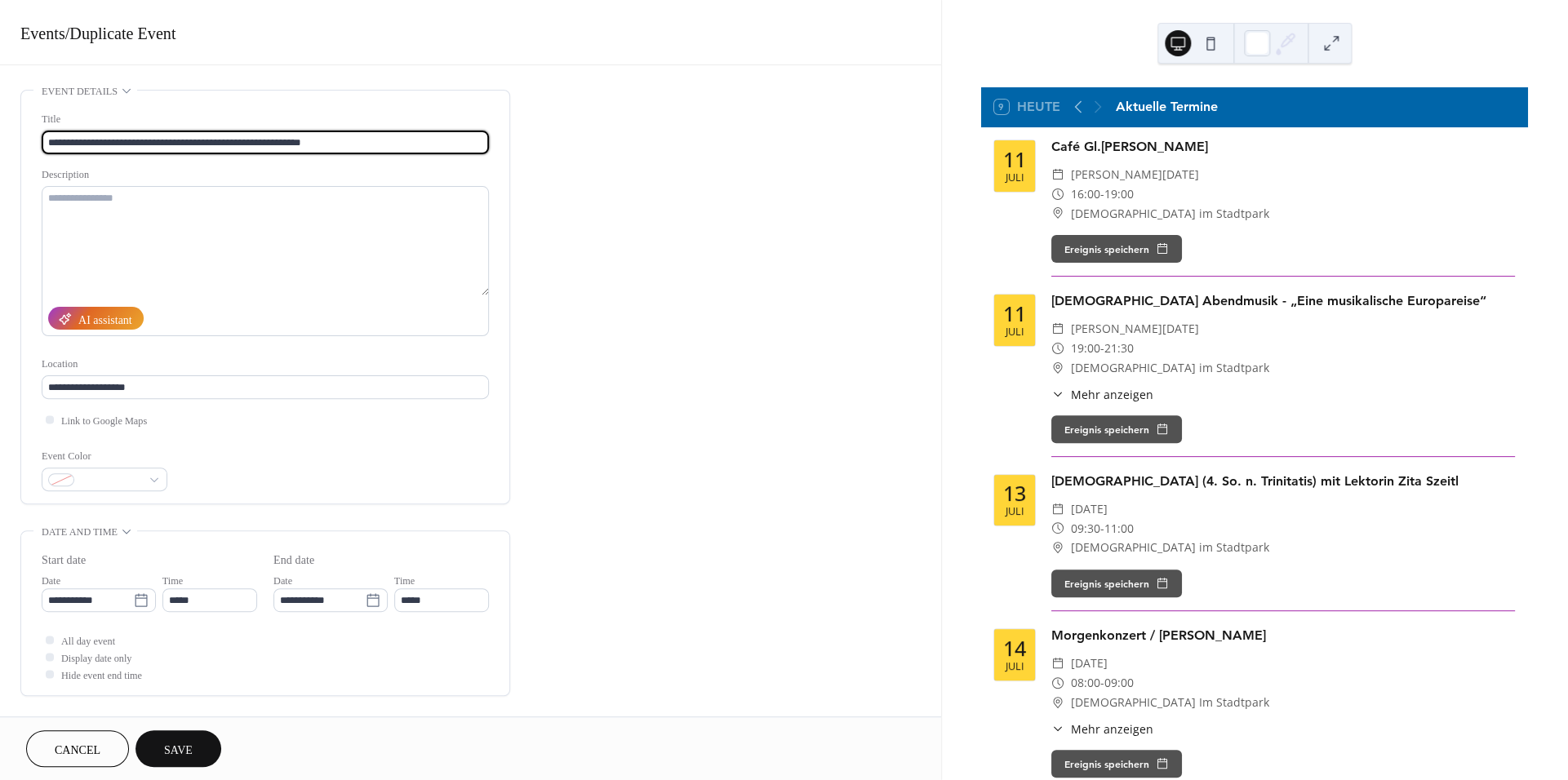 click on "**********" at bounding box center (265, 142) 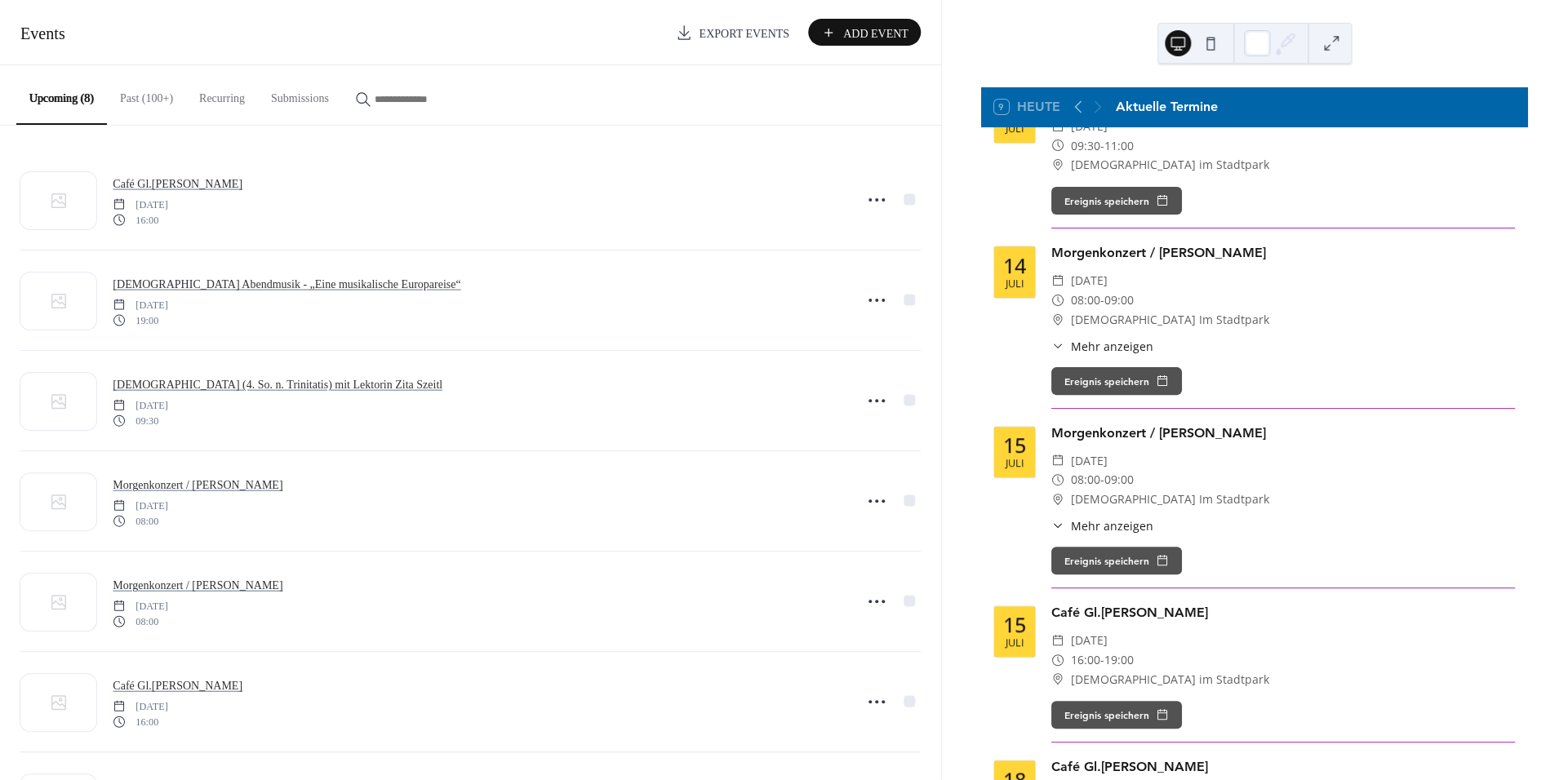 scroll, scrollTop: 581, scrollLeft: 0, axis: vertical 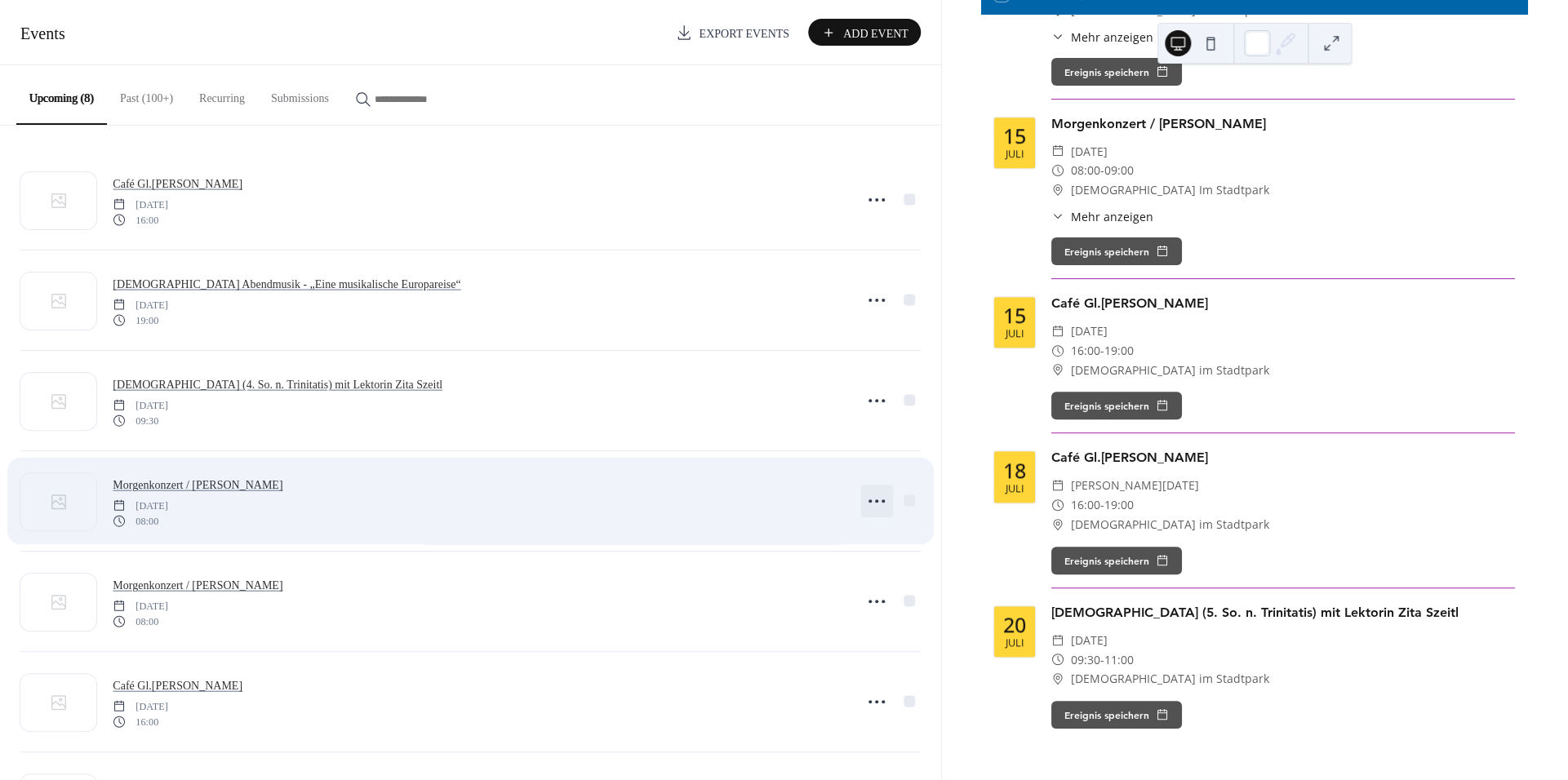 click 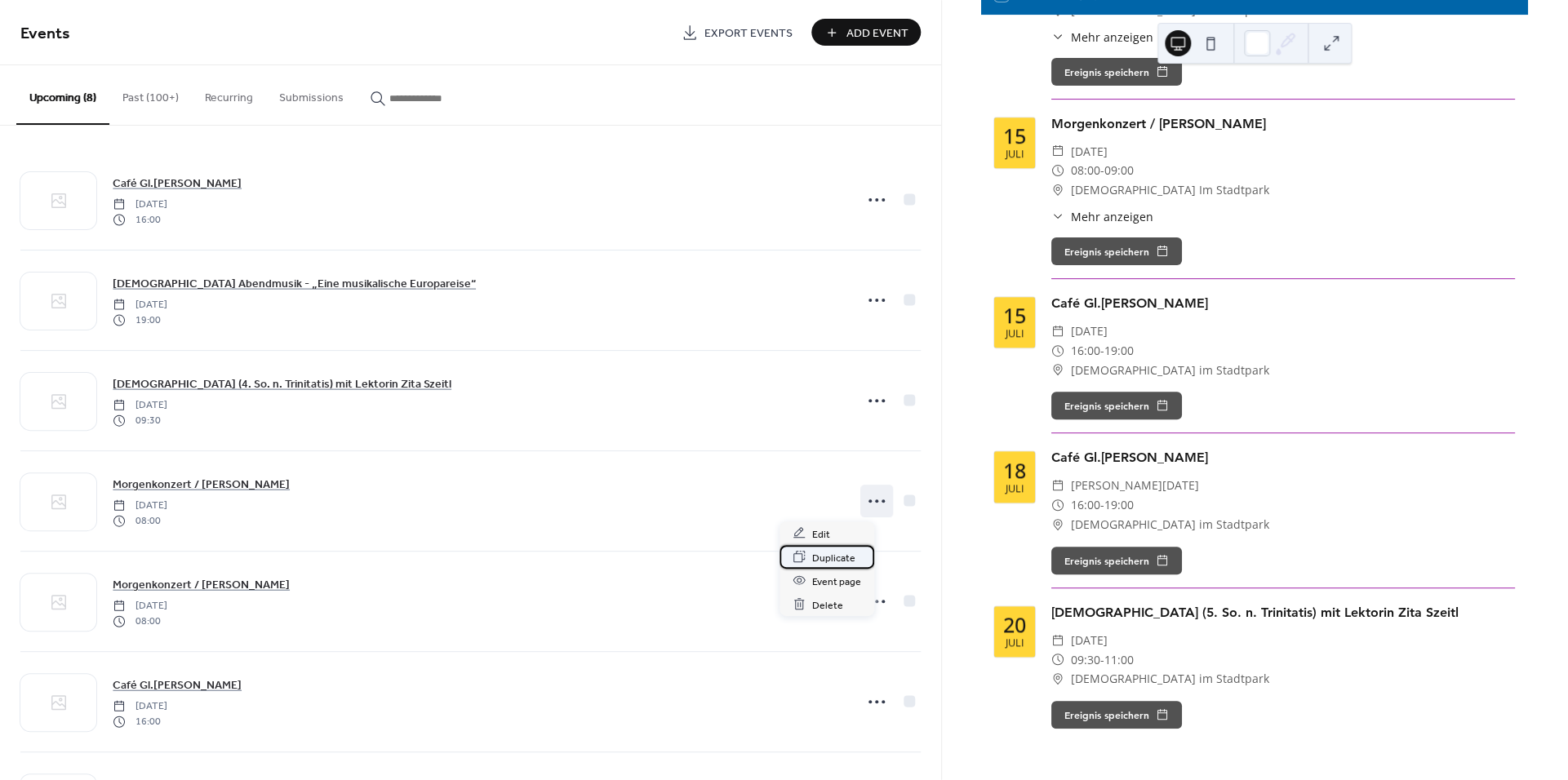 click on "Duplicate" at bounding box center (833, 557) 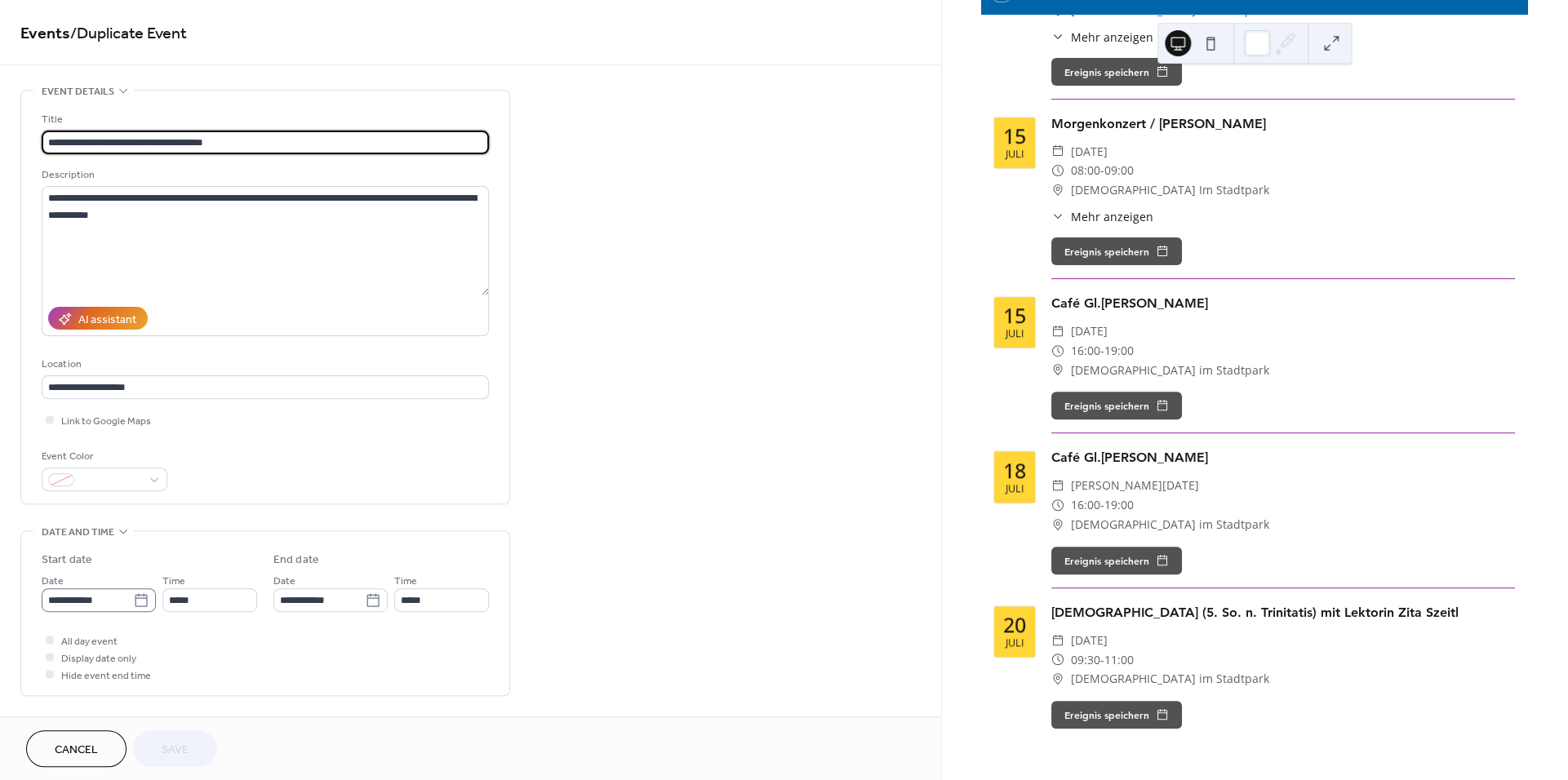 click 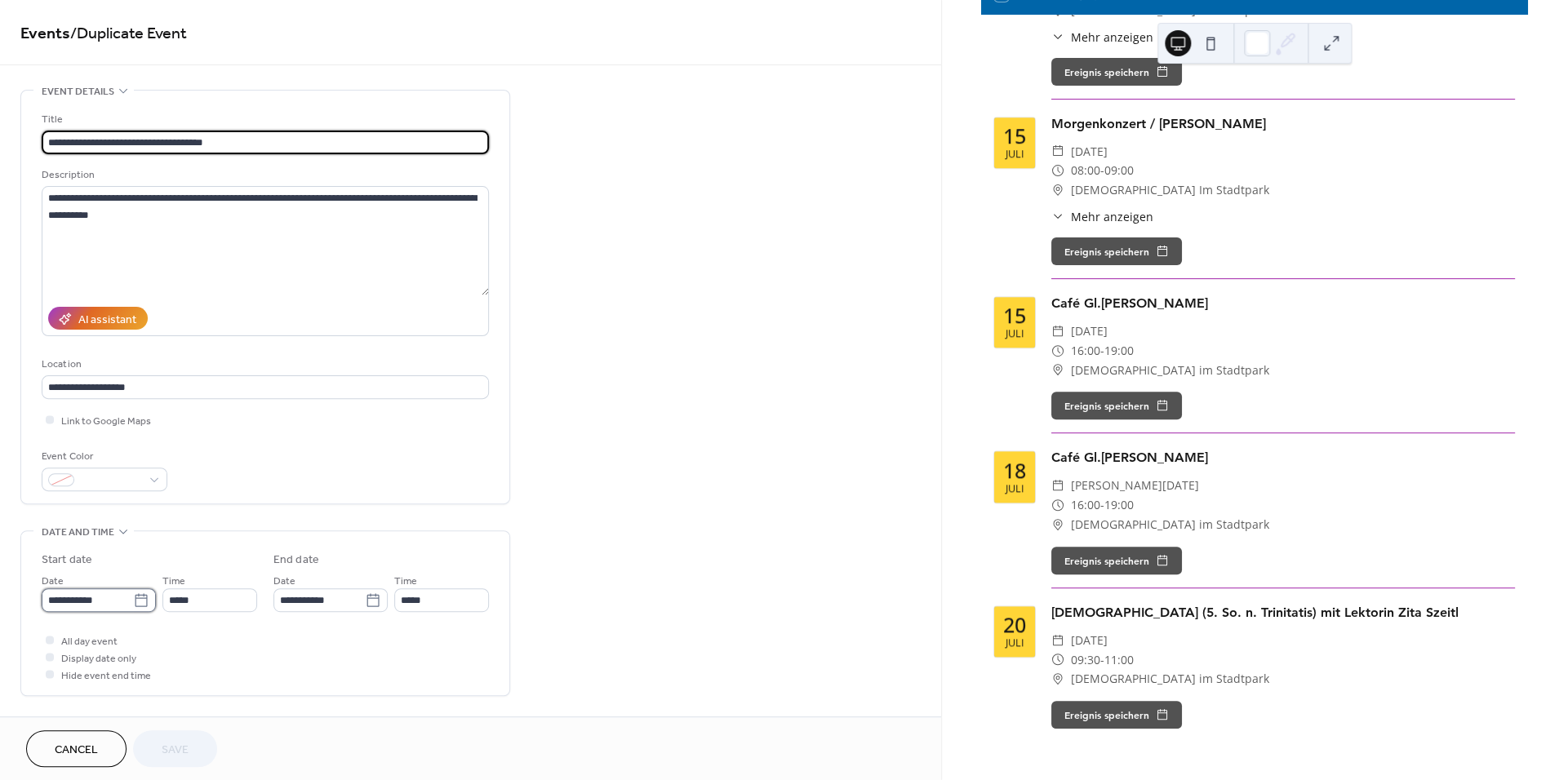 click on "**********" at bounding box center (87, 600) 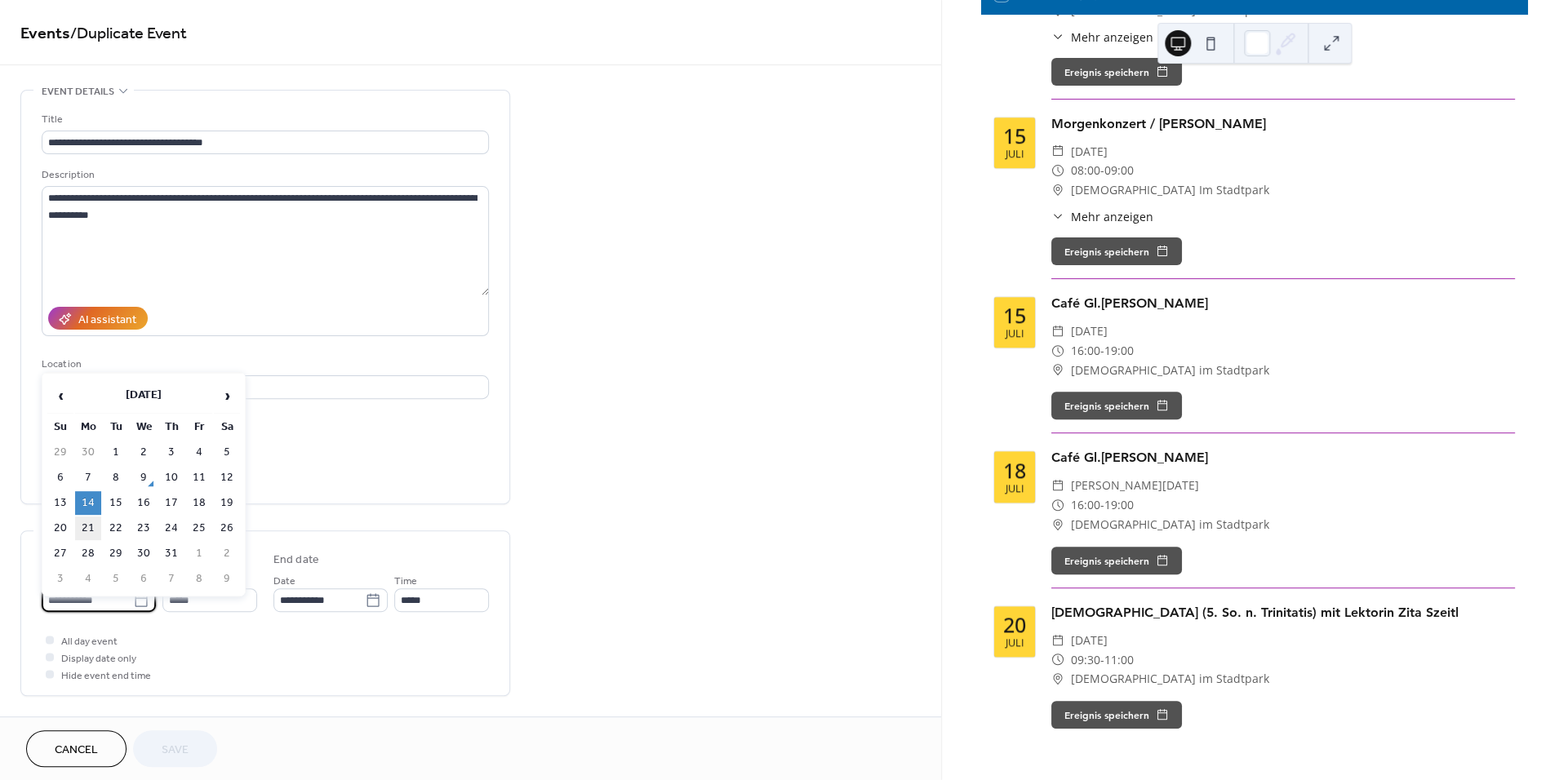 click on "21" at bounding box center (88, 528) 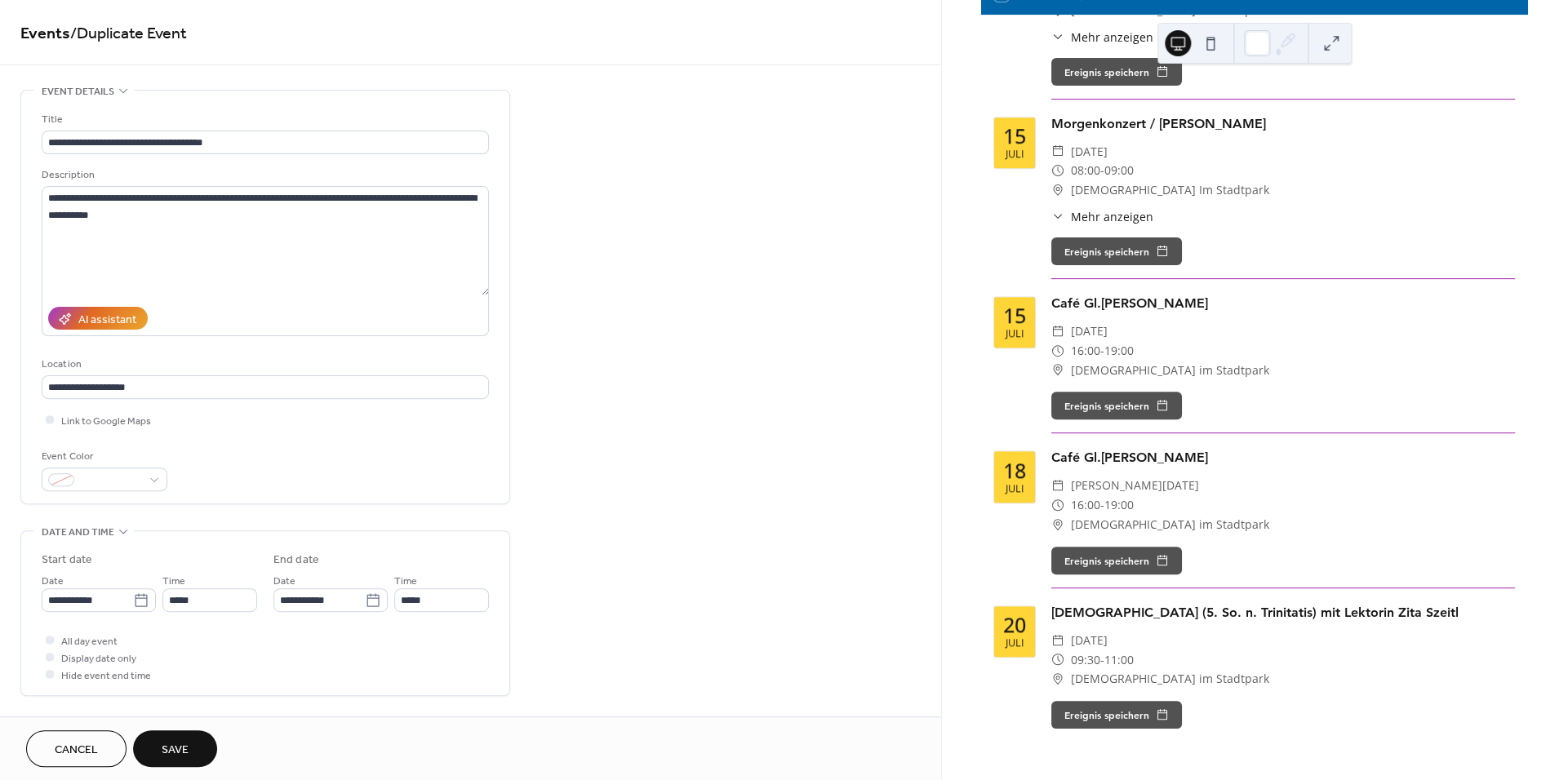type on "**********" 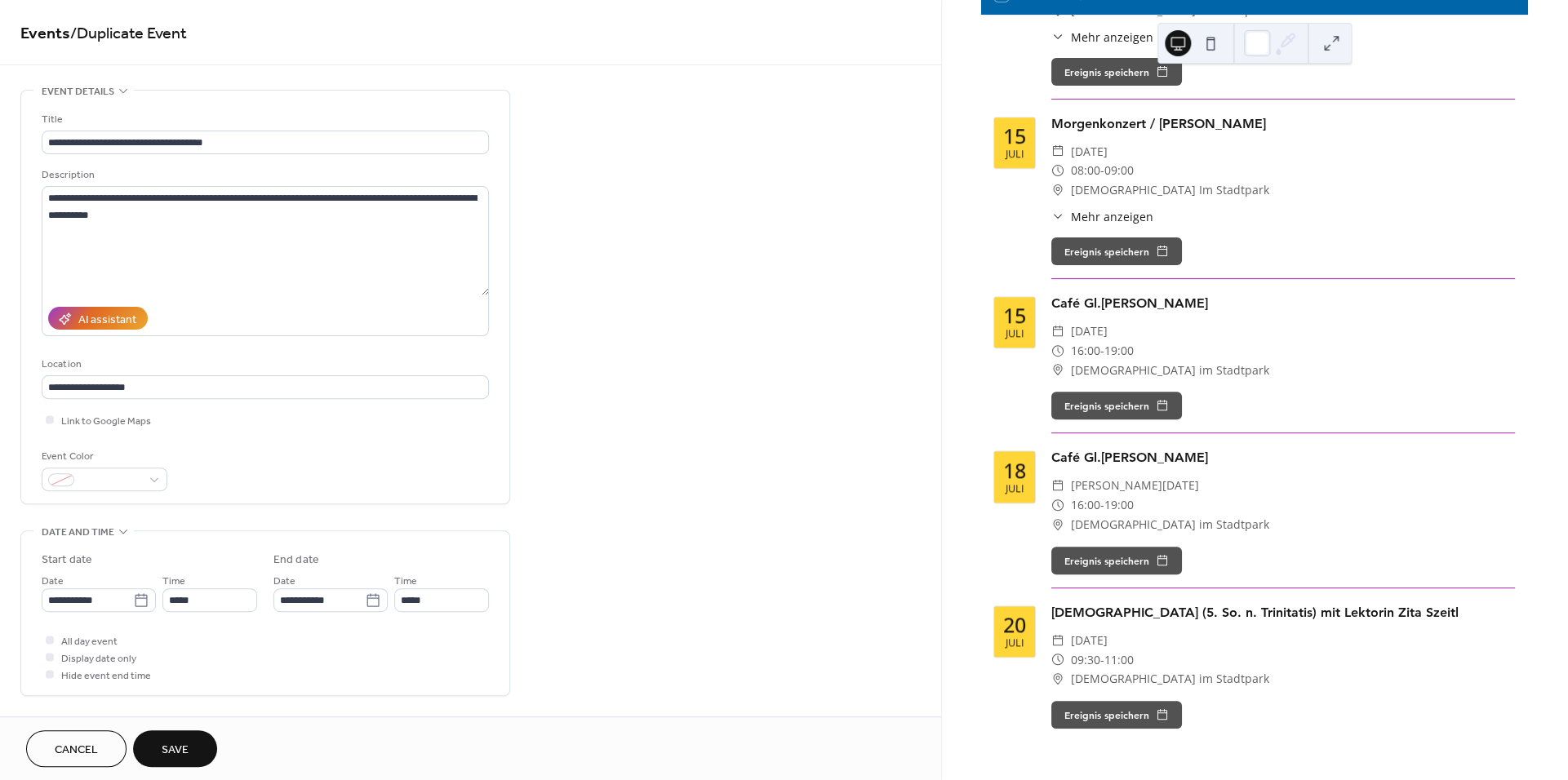 type on "**********" 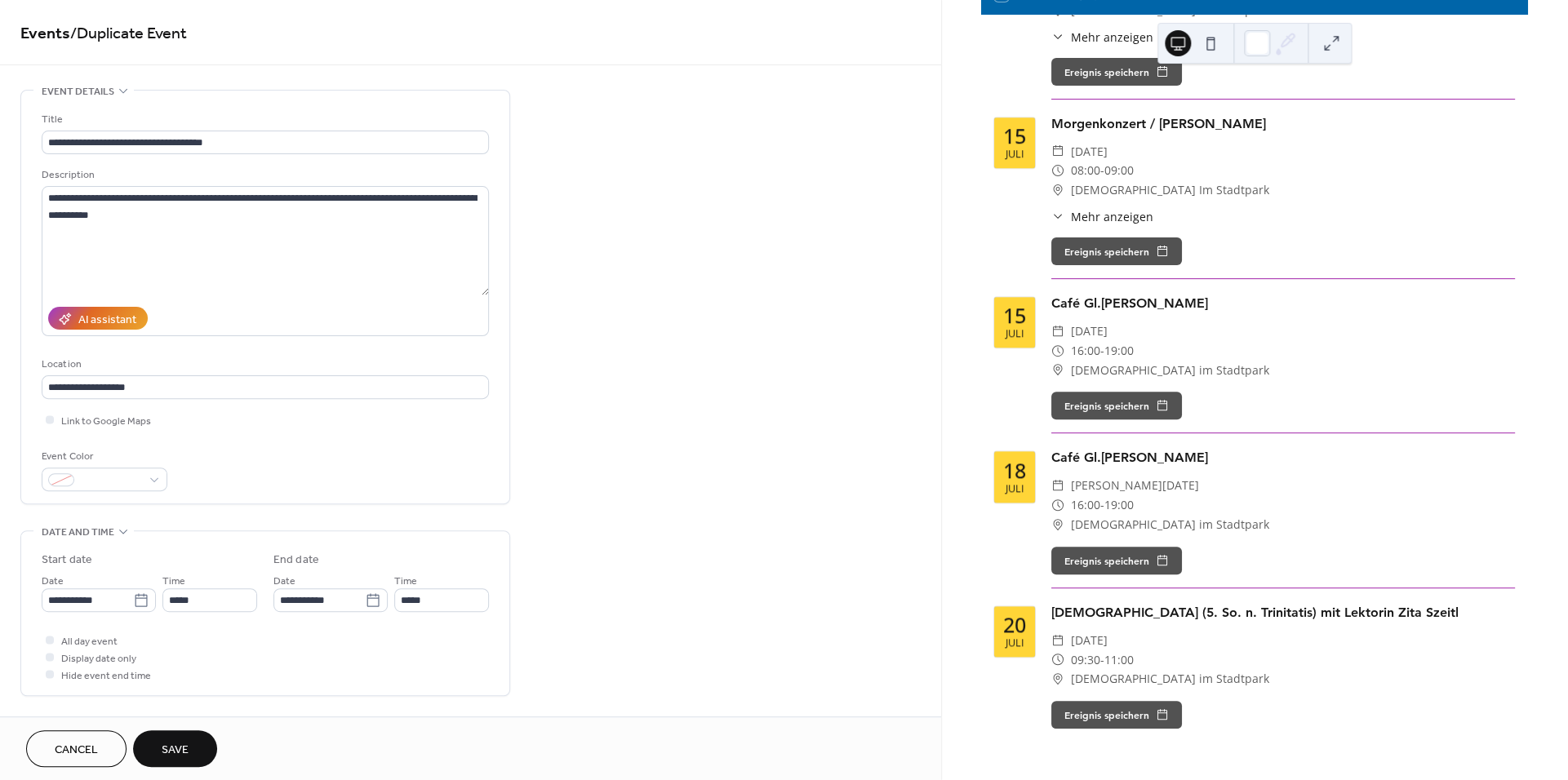 click on "Save" at bounding box center (175, 750) 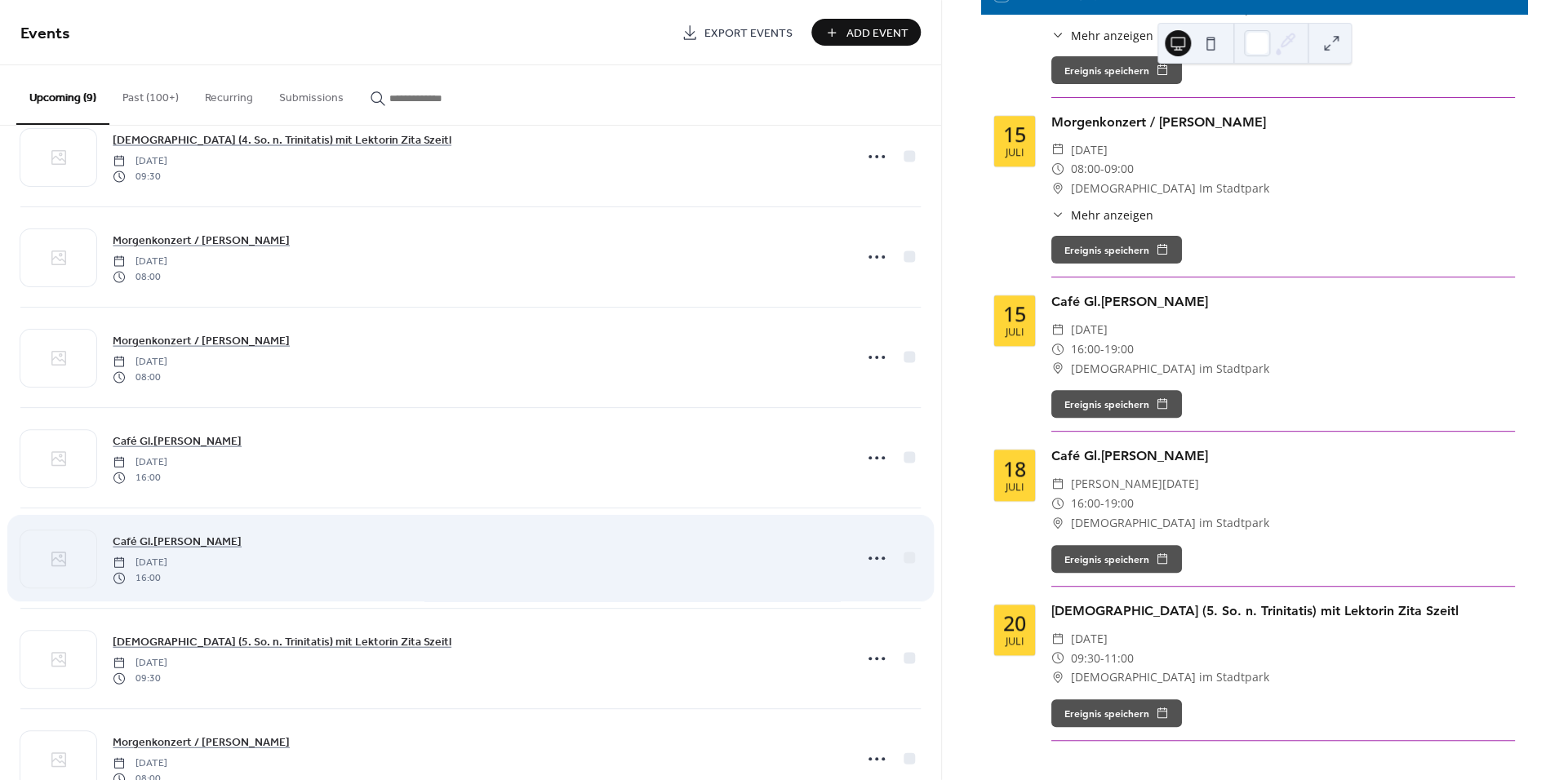 scroll, scrollTop: 299, scrollLeft: 0, axis: vertical 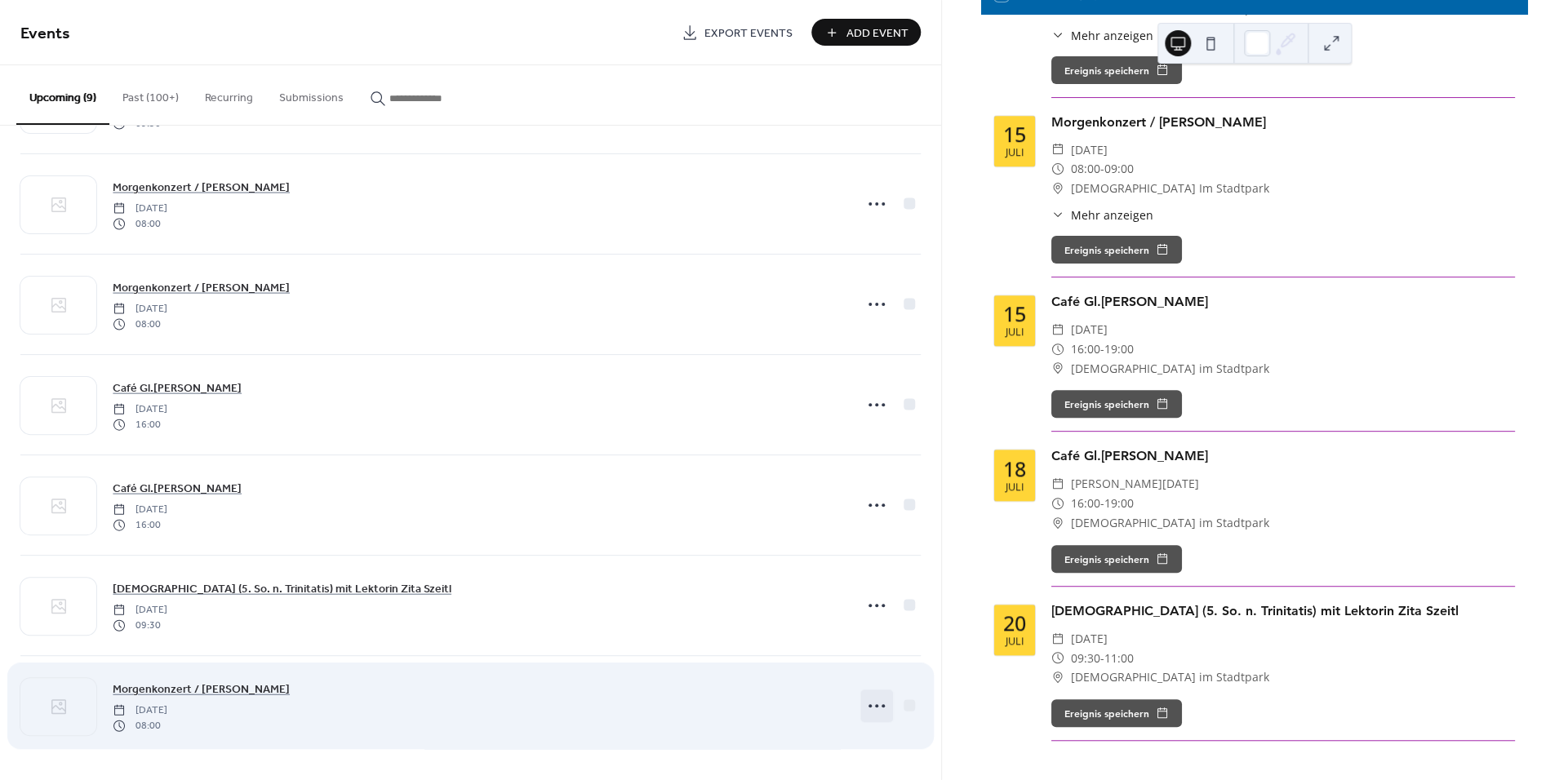 click 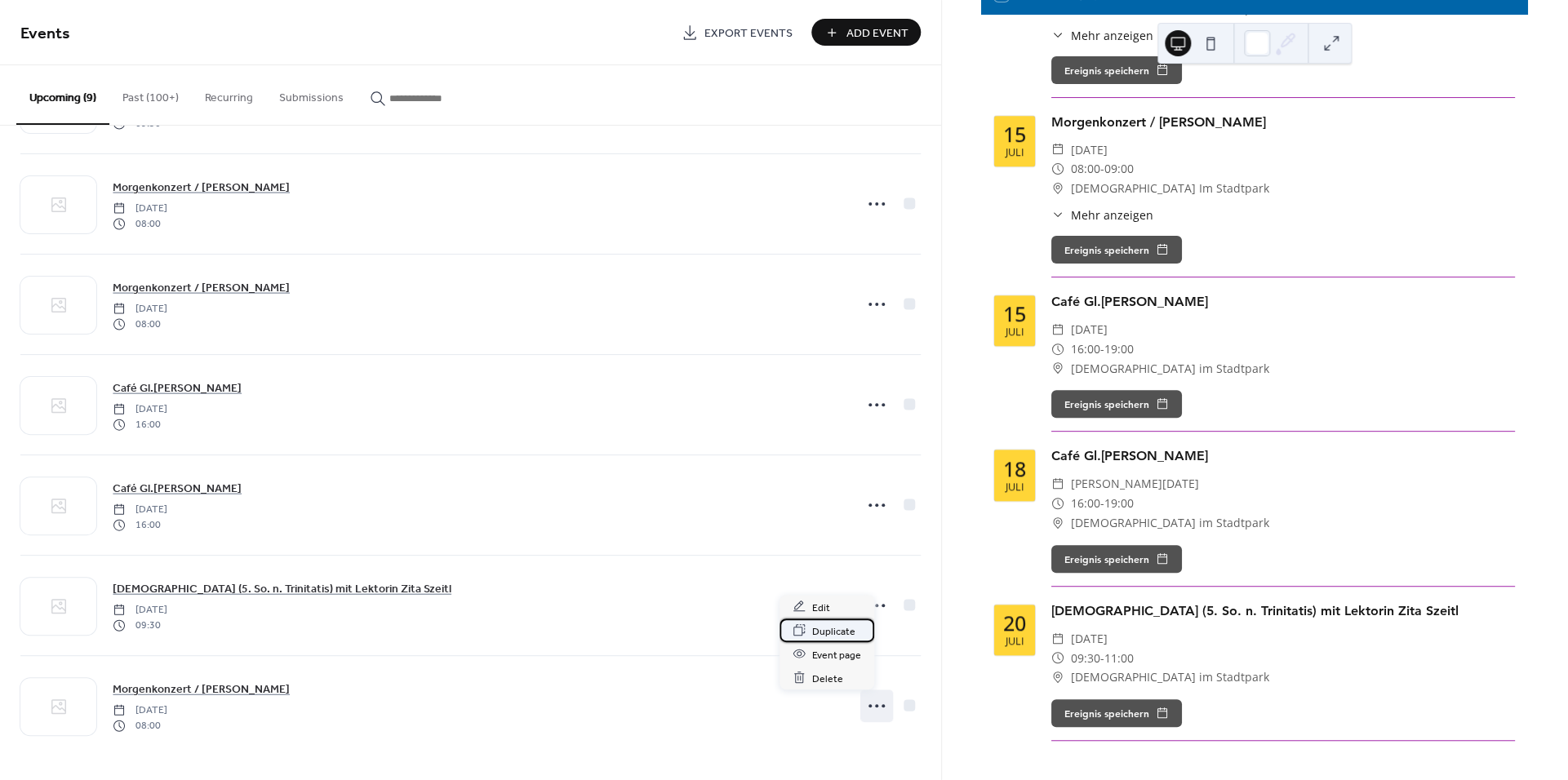 click on "Duplicate" at bounding box center [833, 631] 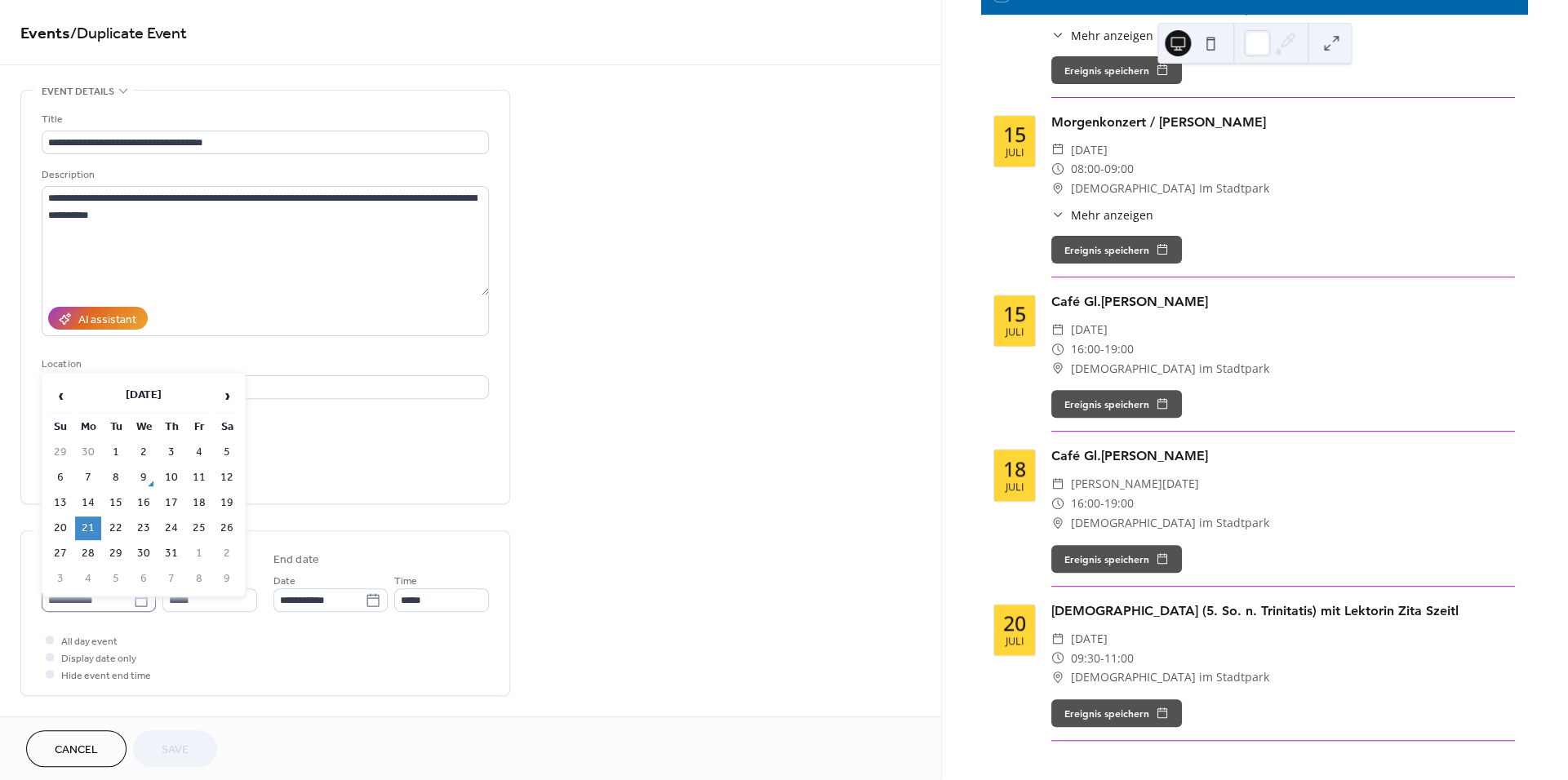 click 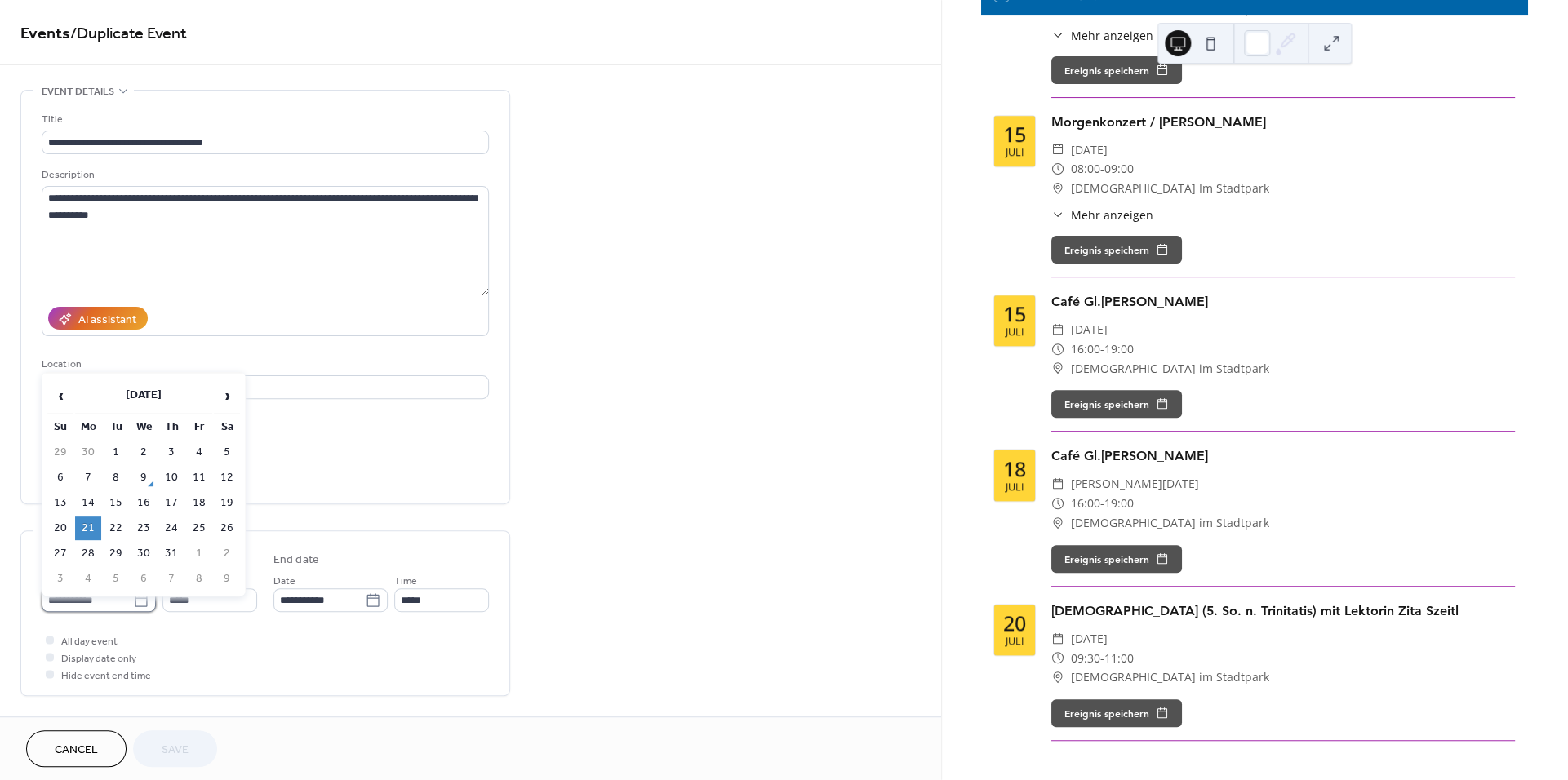click on "**********" at bounding box center [87, 600] 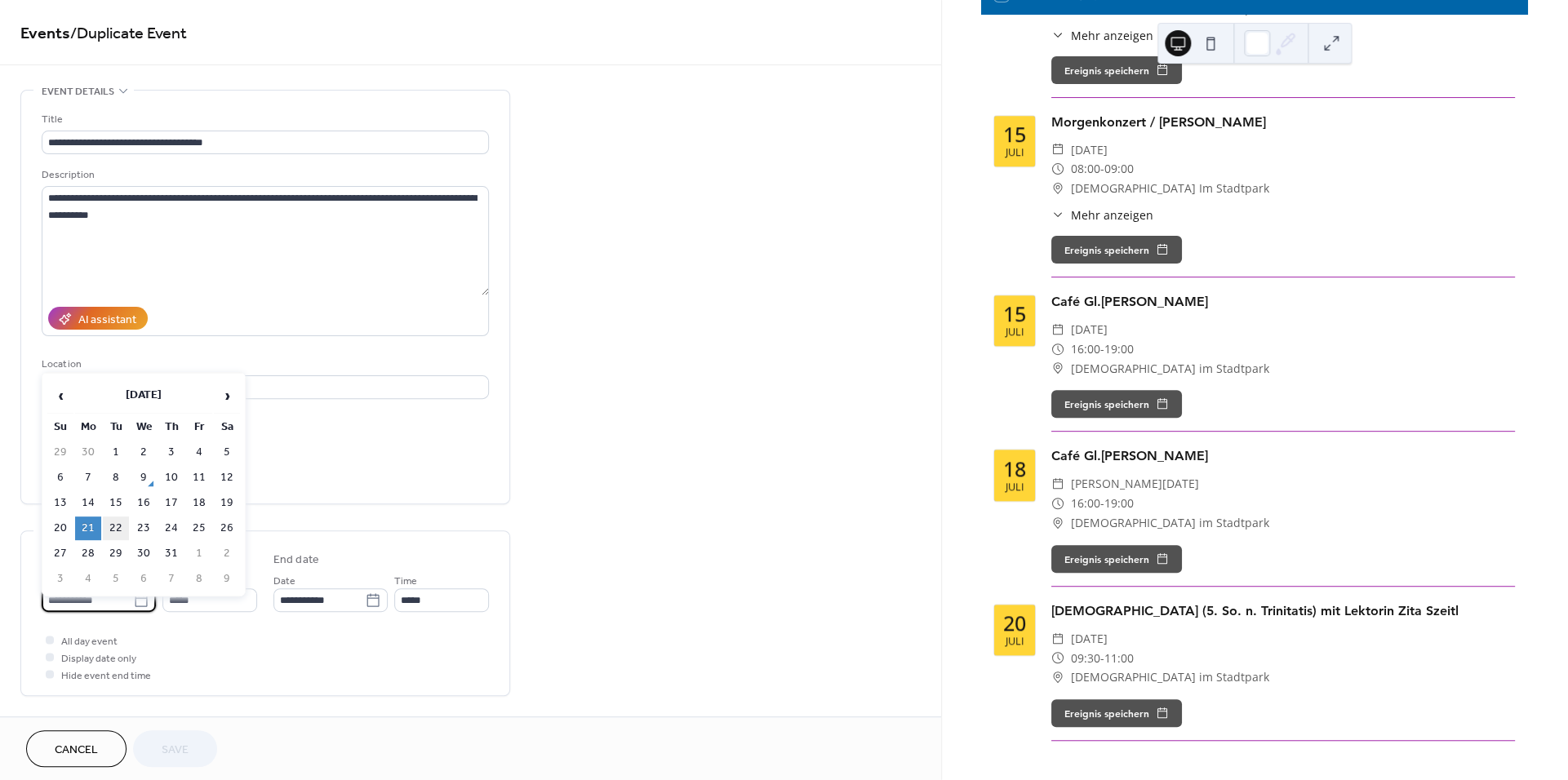 click on "22" at bounding box center [116, 528] 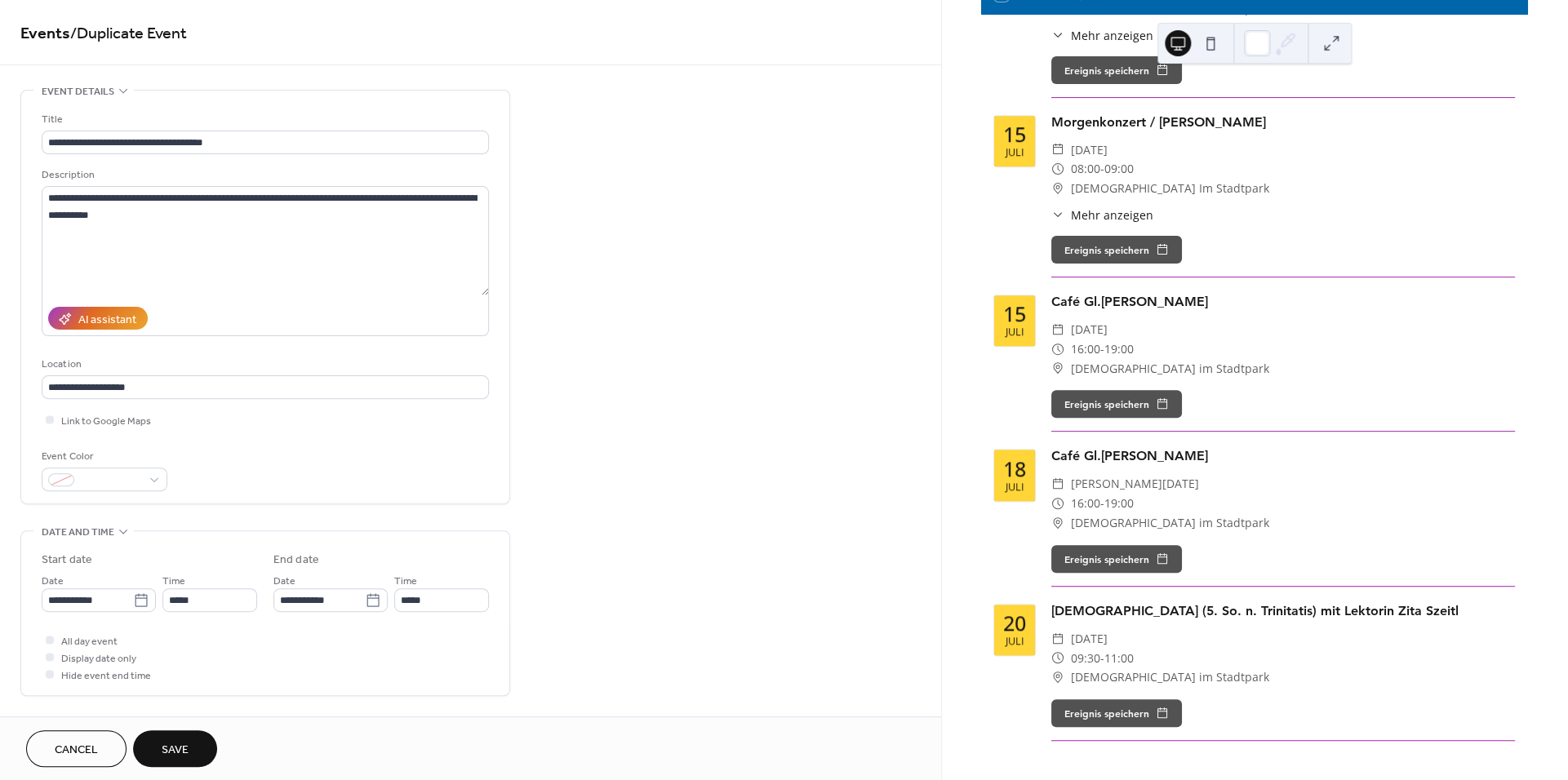 type on "**********" 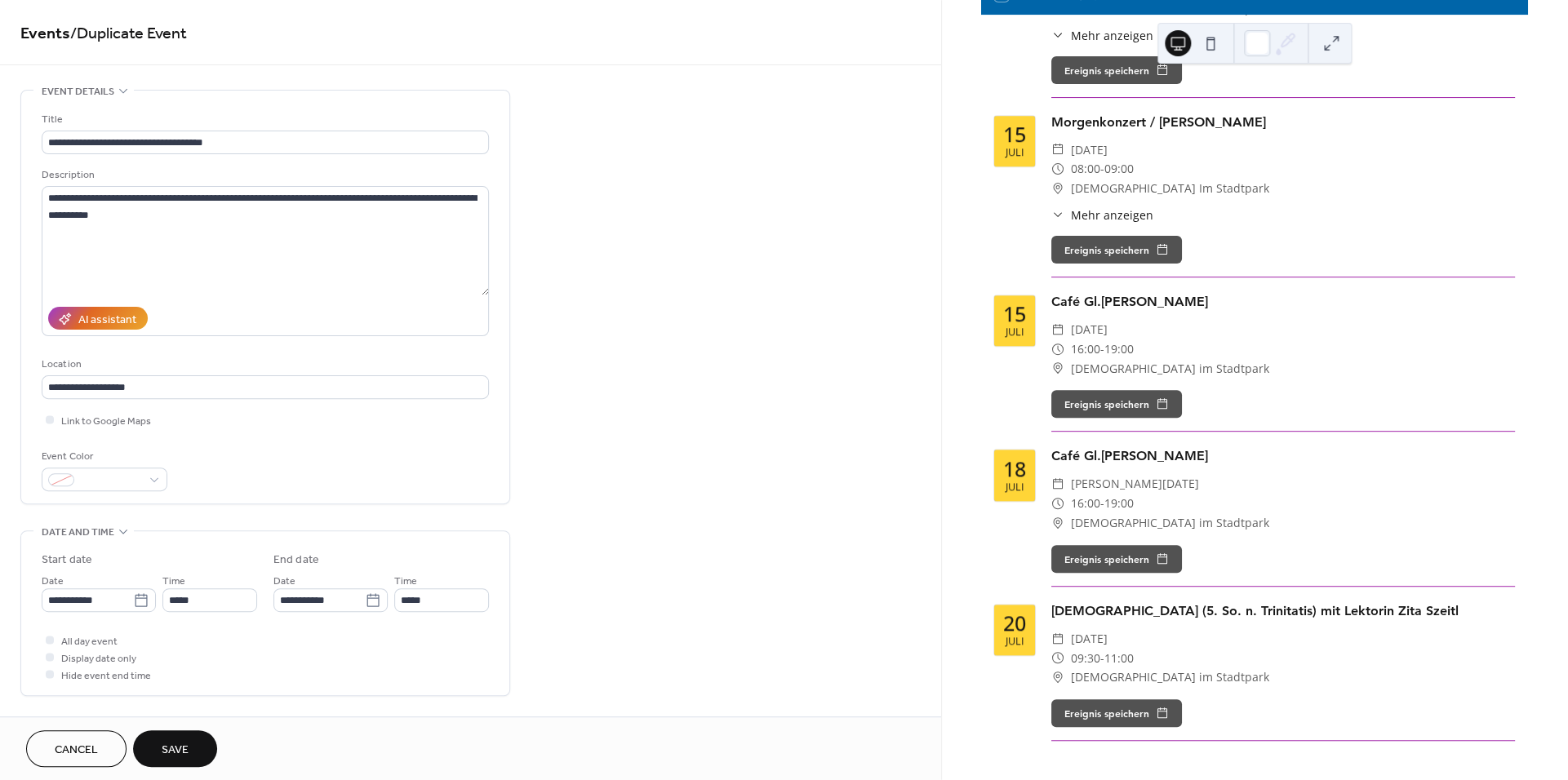 type on "**********" 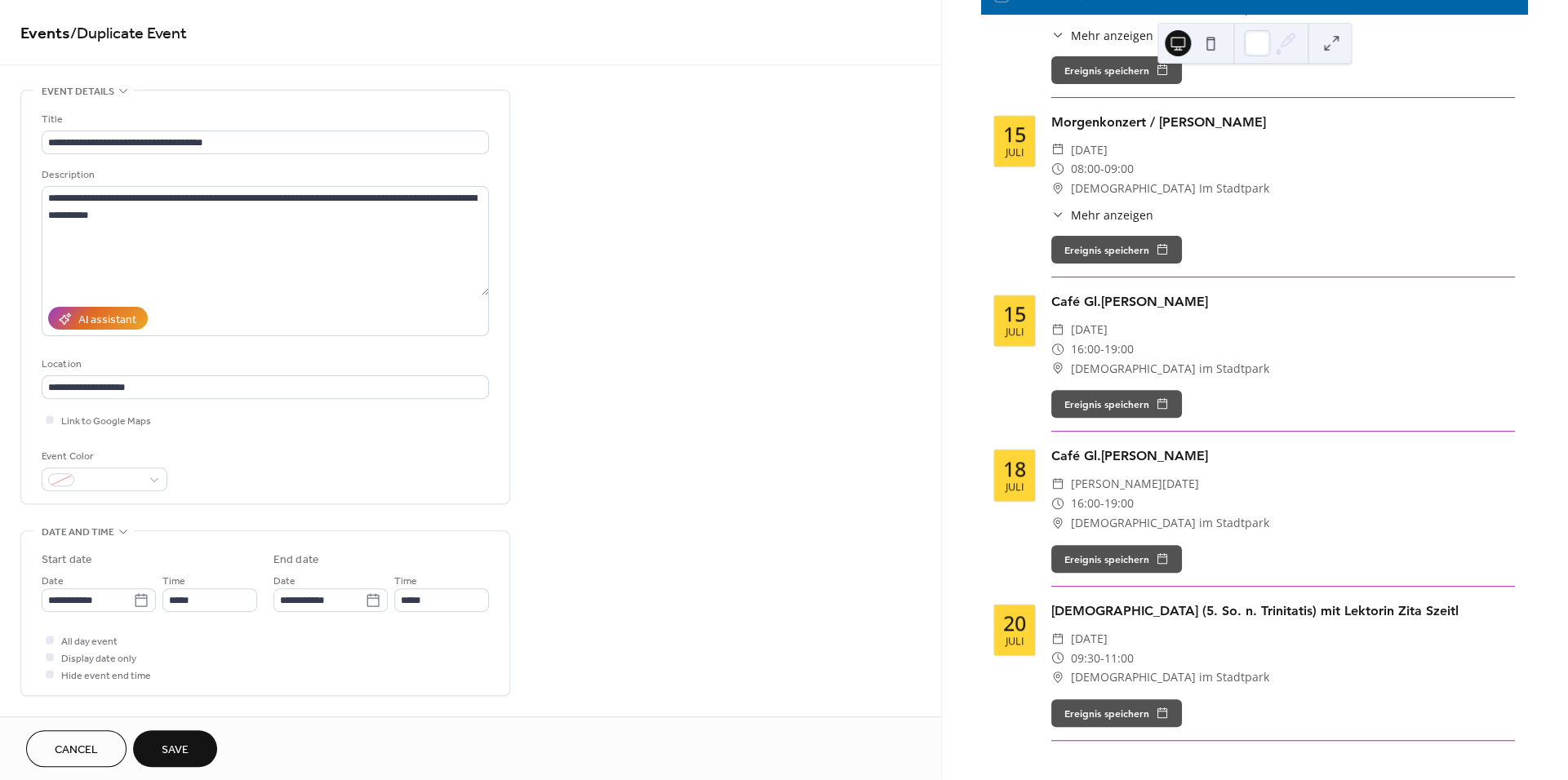 click on "Save" at bounding box center [175, 750] 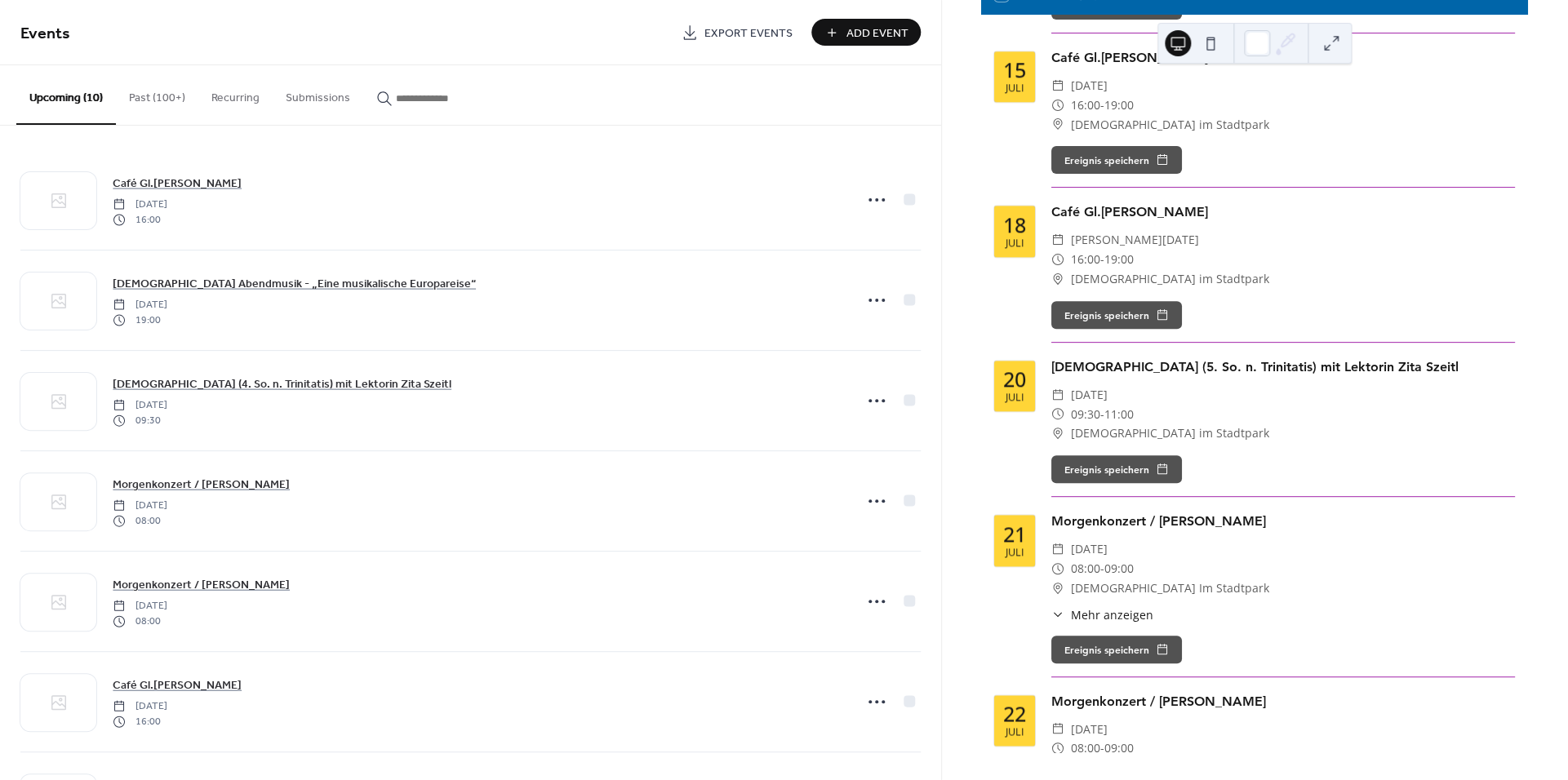 scroll, scrollTop: 750, scrollLeft: 0, axis: vertical 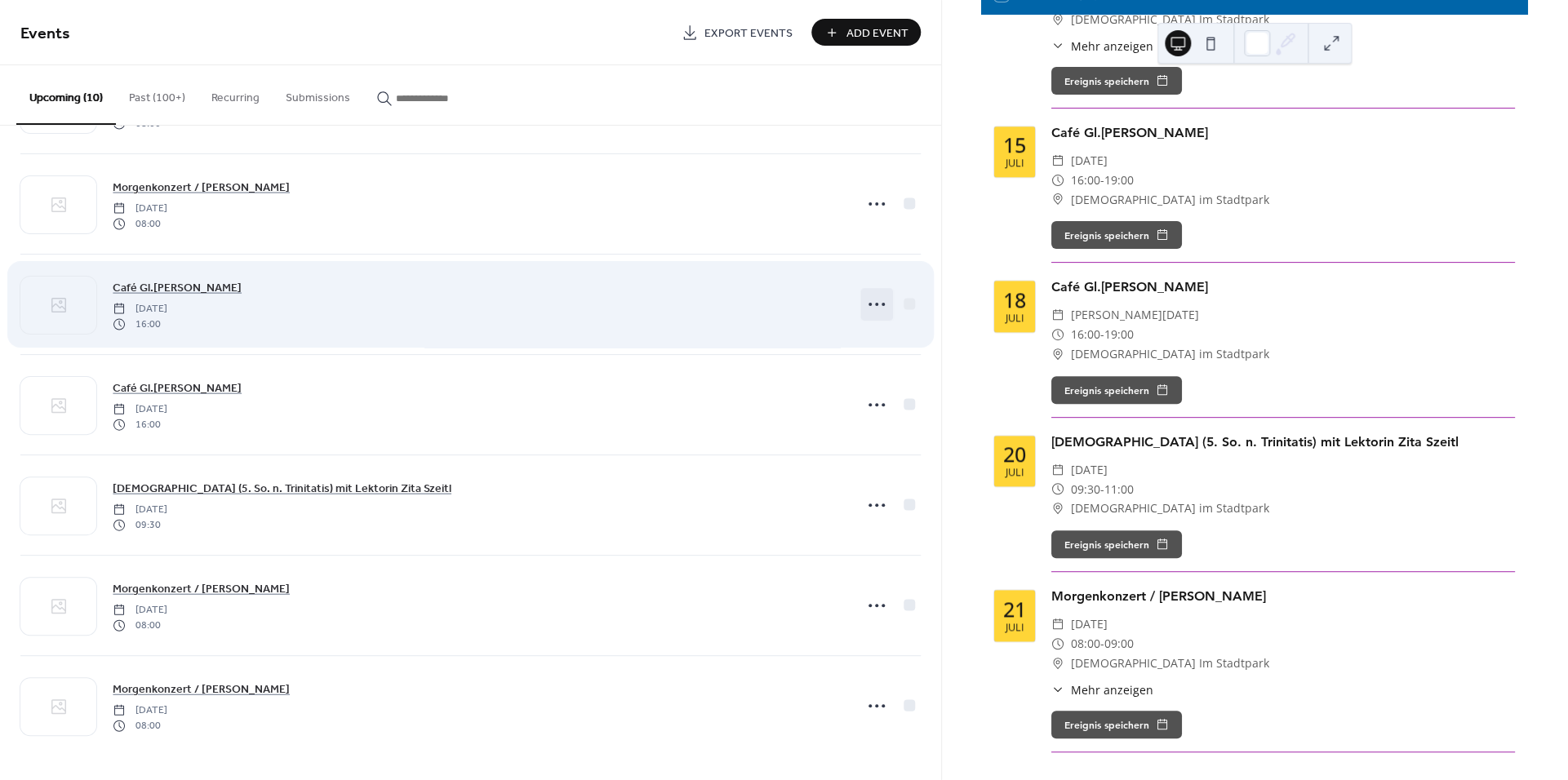 click 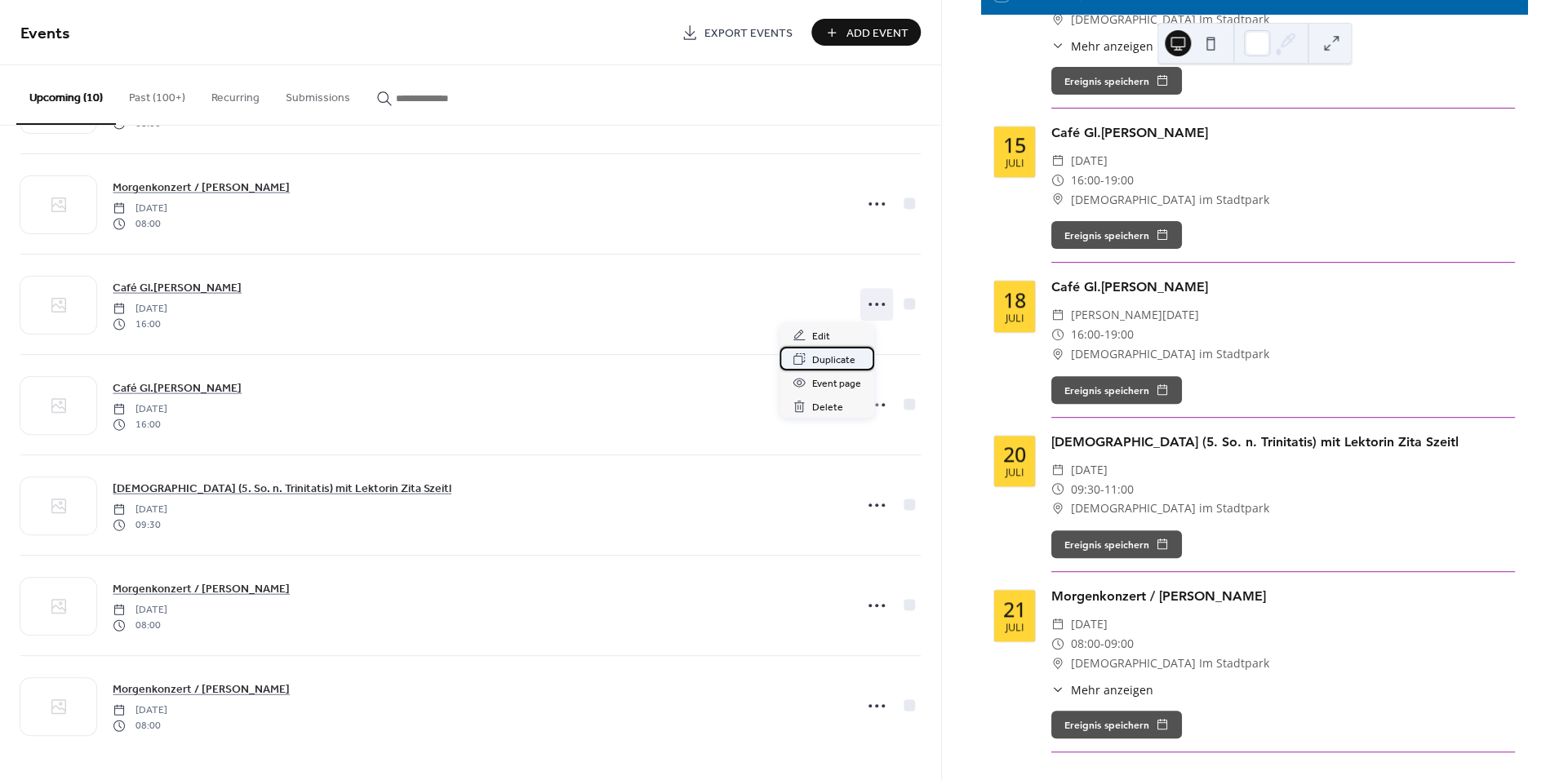 click on "Duplicate" at bounding box center (833, 360) 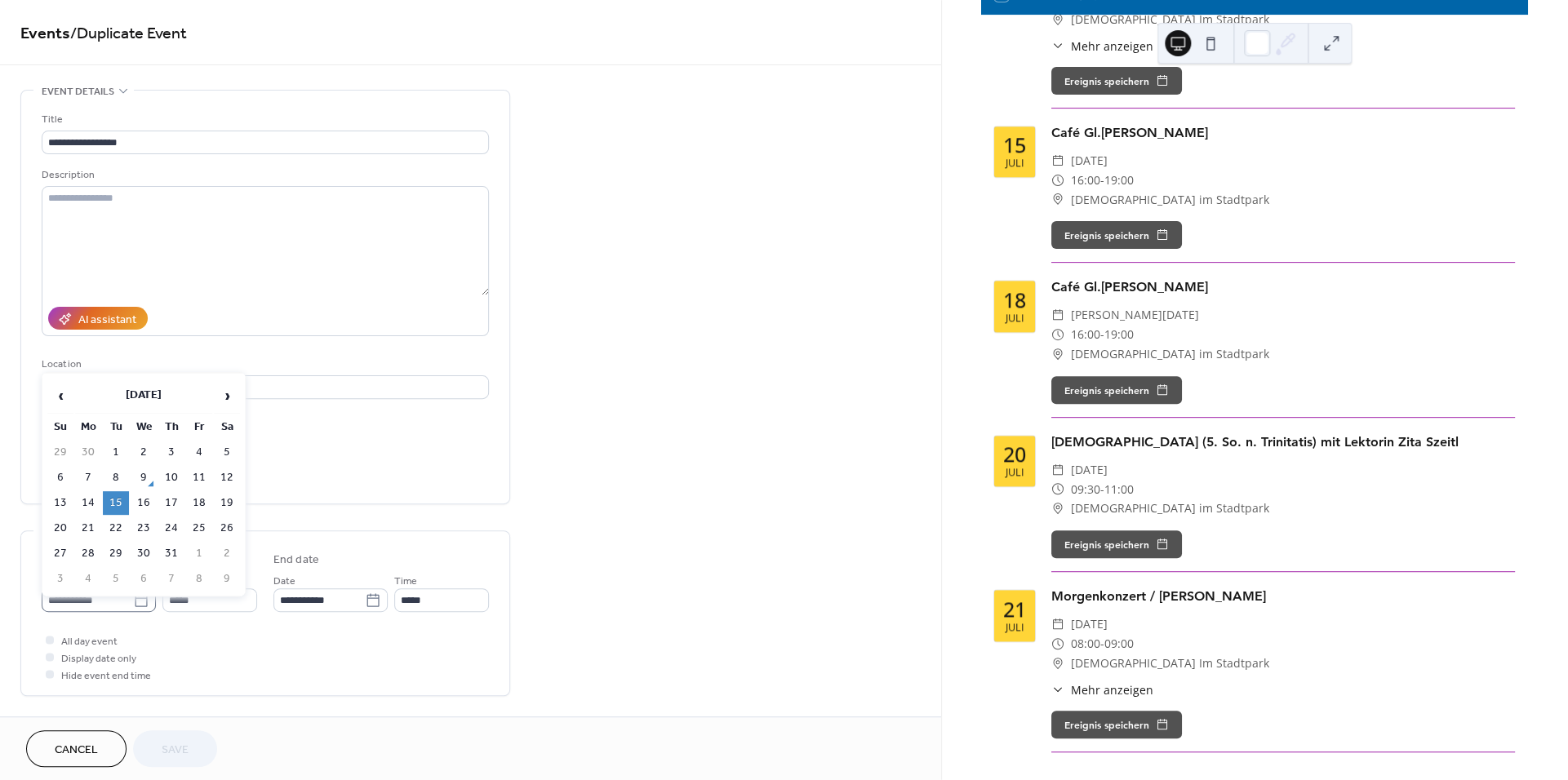 click 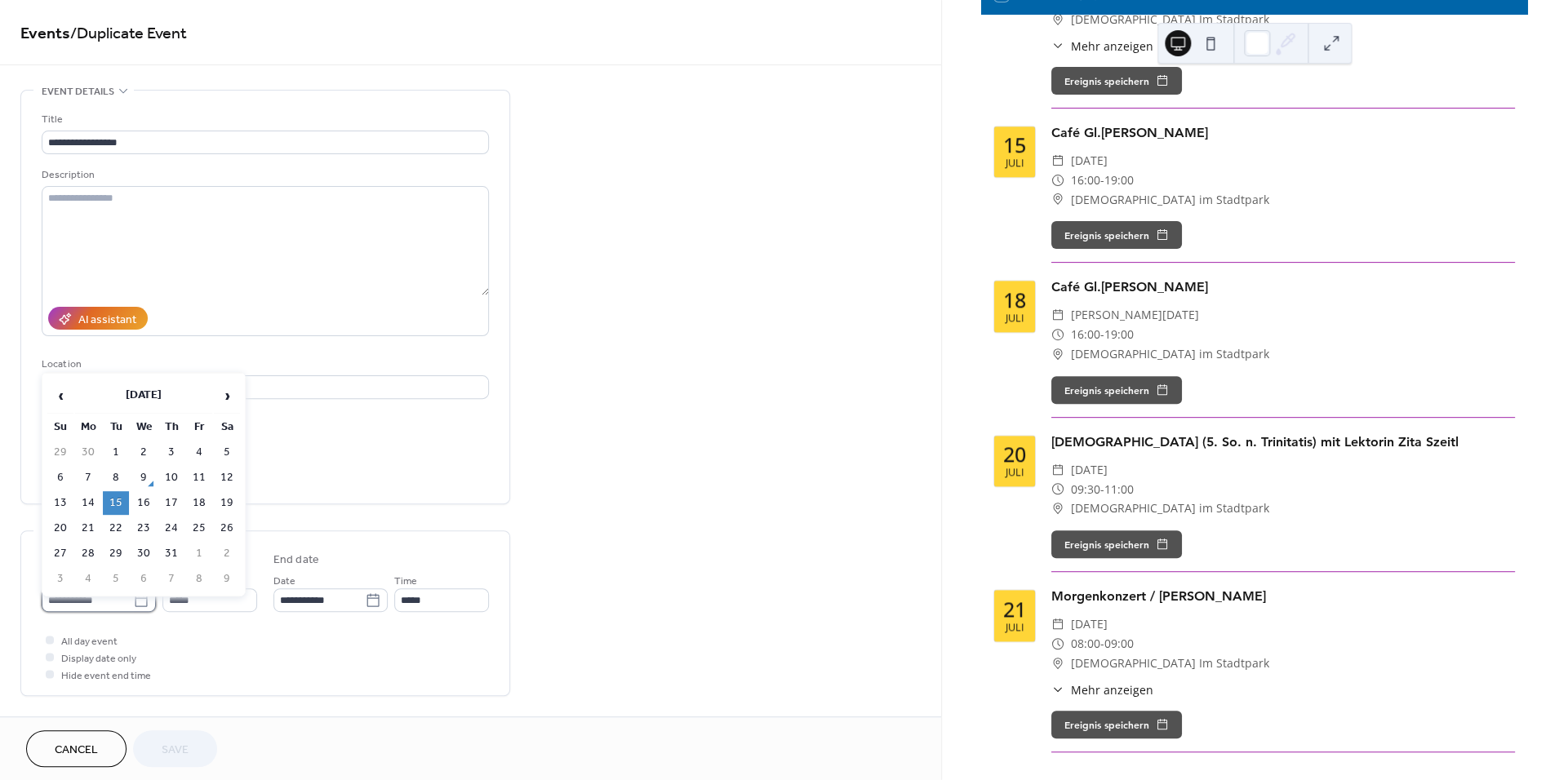click on "**********" at bounding box center (87, 600) 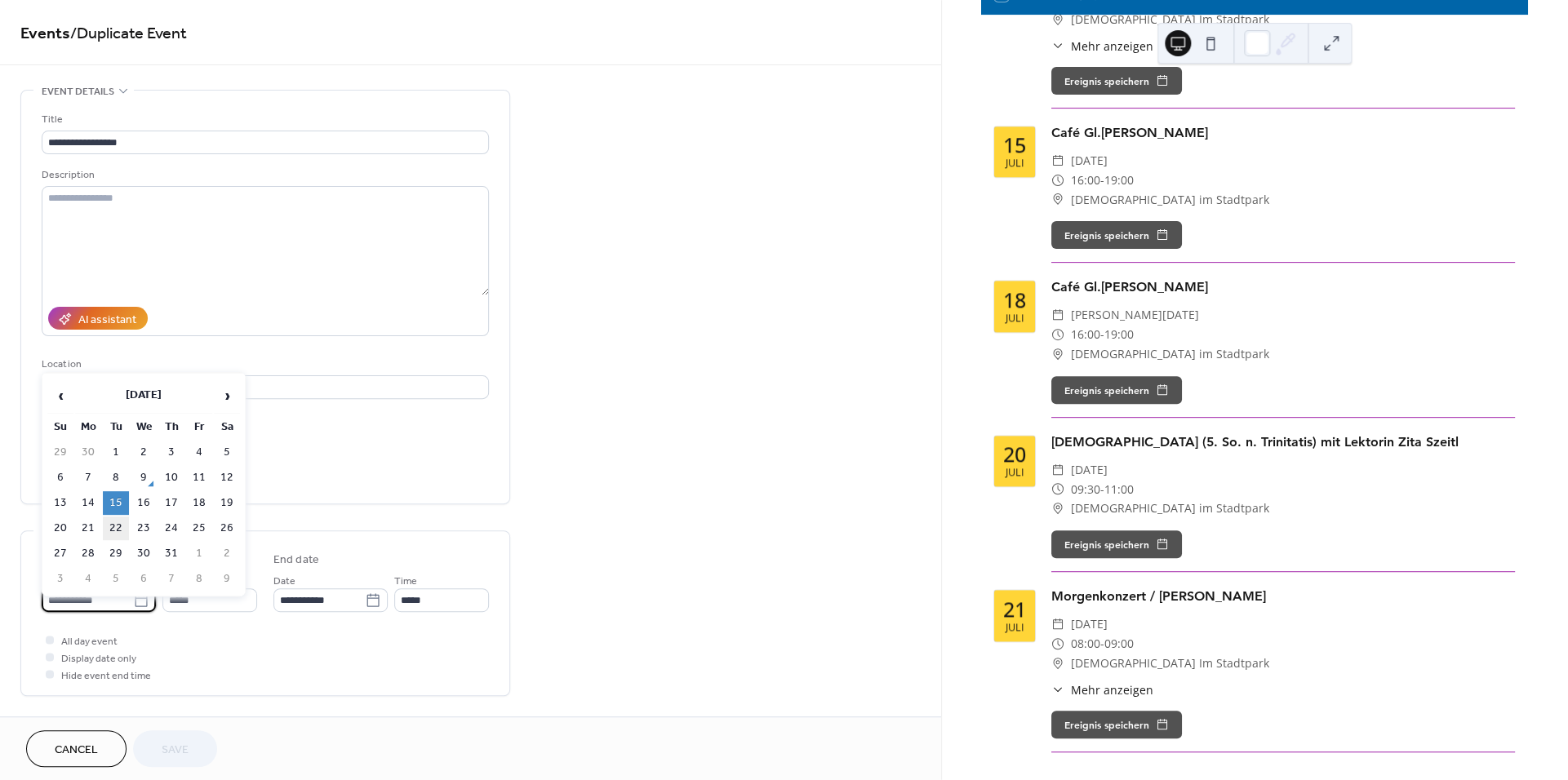 click on "22" at bounding box center [116, 528] 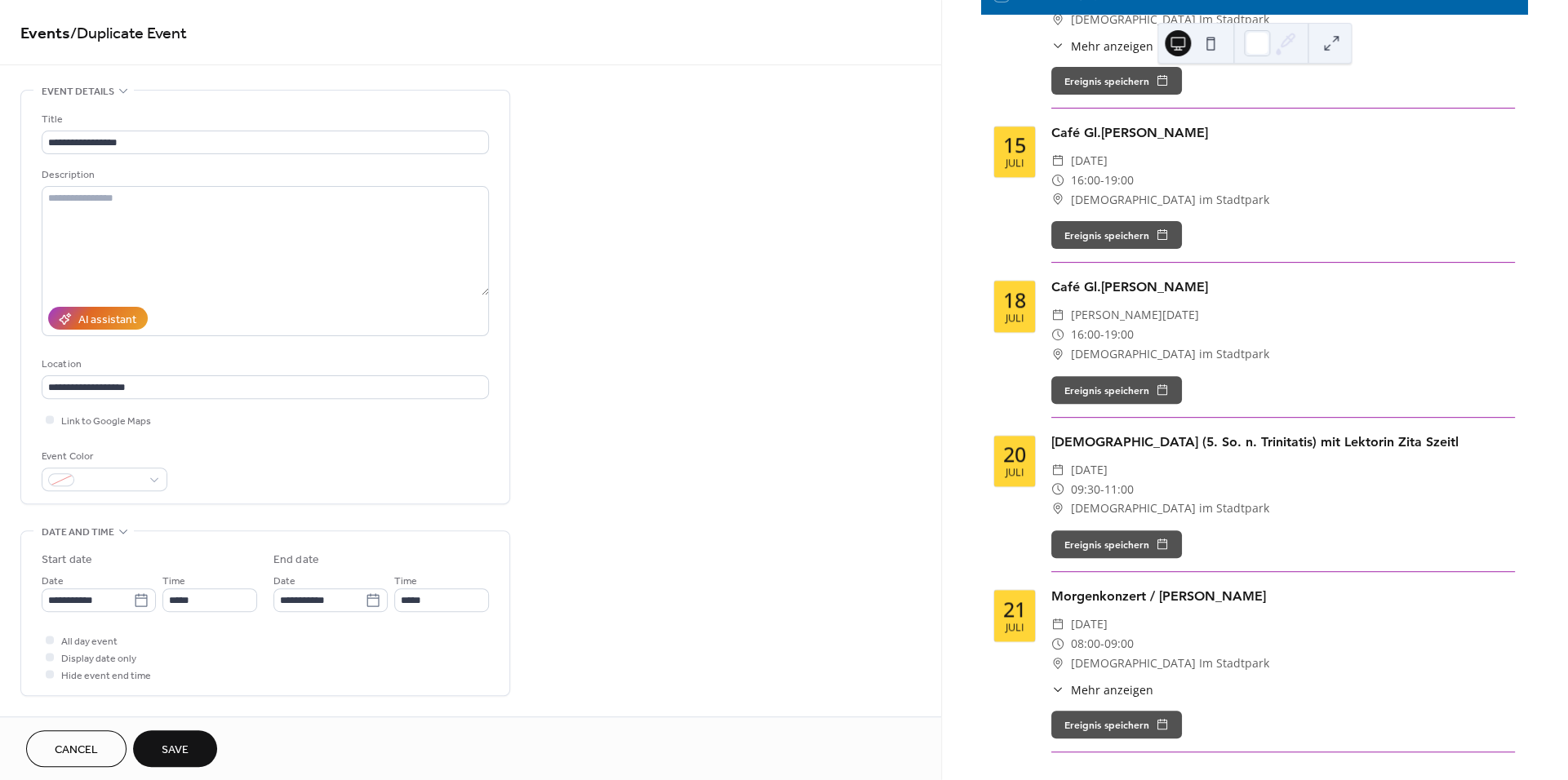 type on "**********" 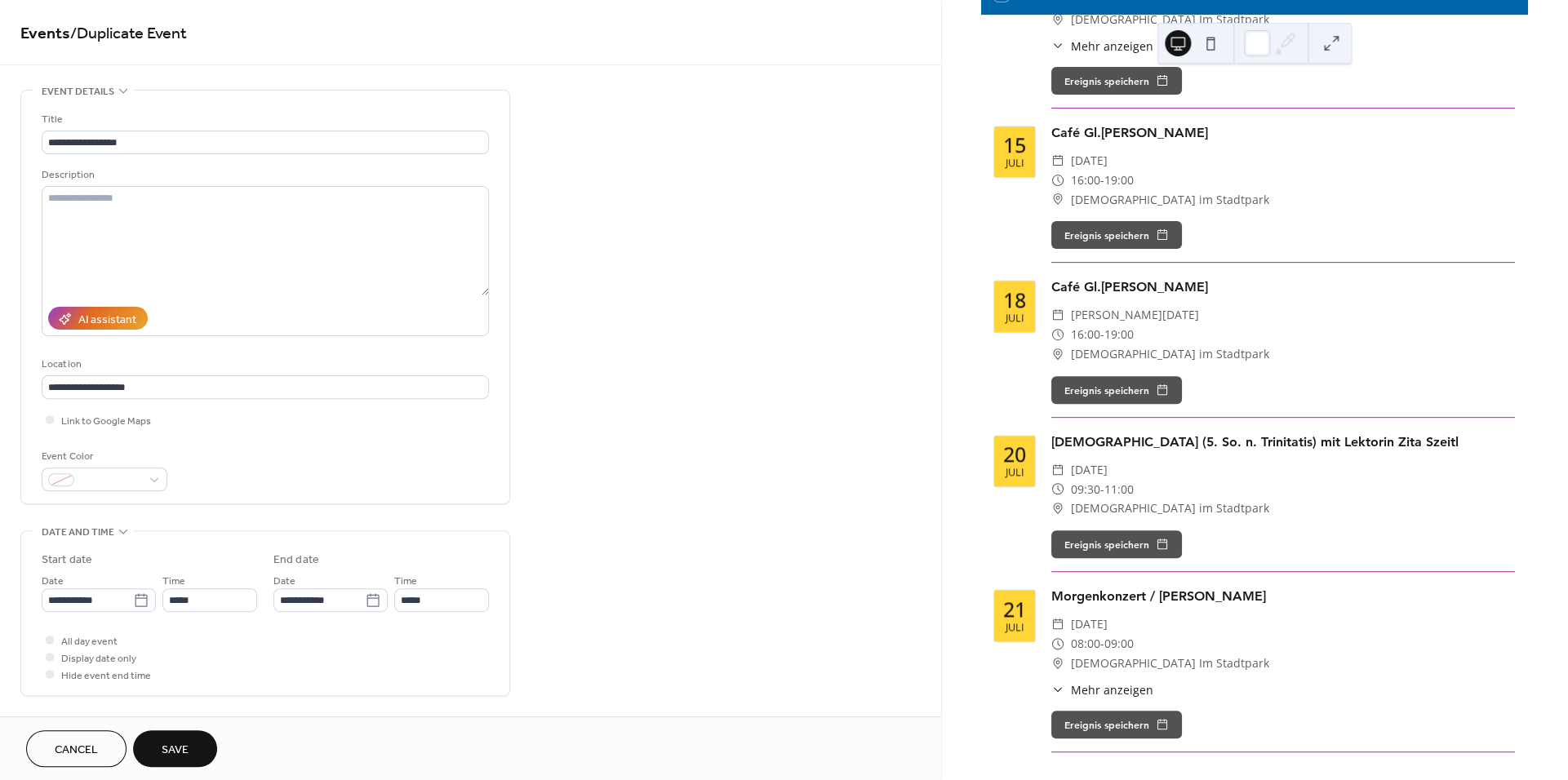 type on "**********" 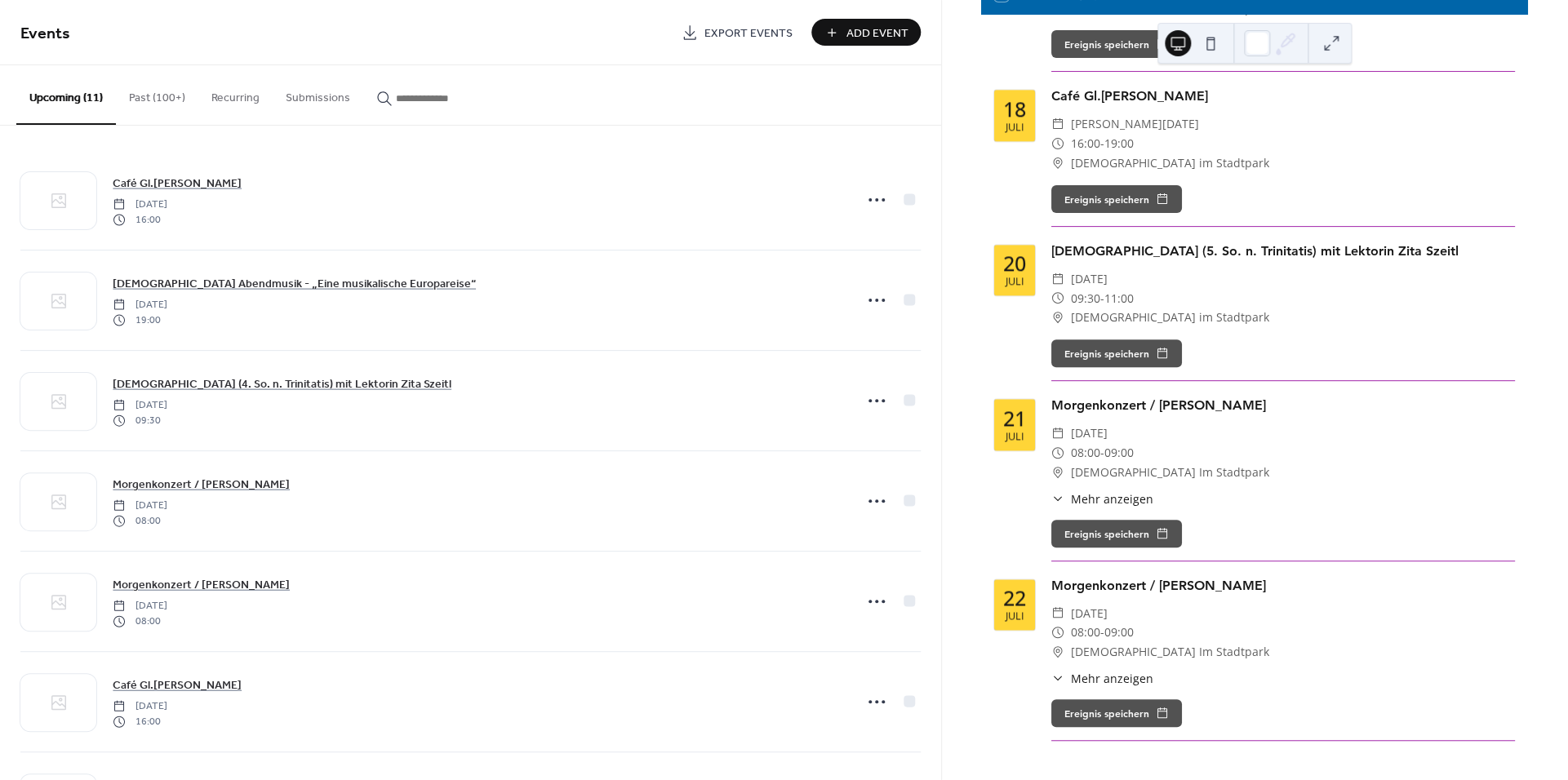 scroll, scrollTop: 1096, scrollLeft: 0, axis: vertical 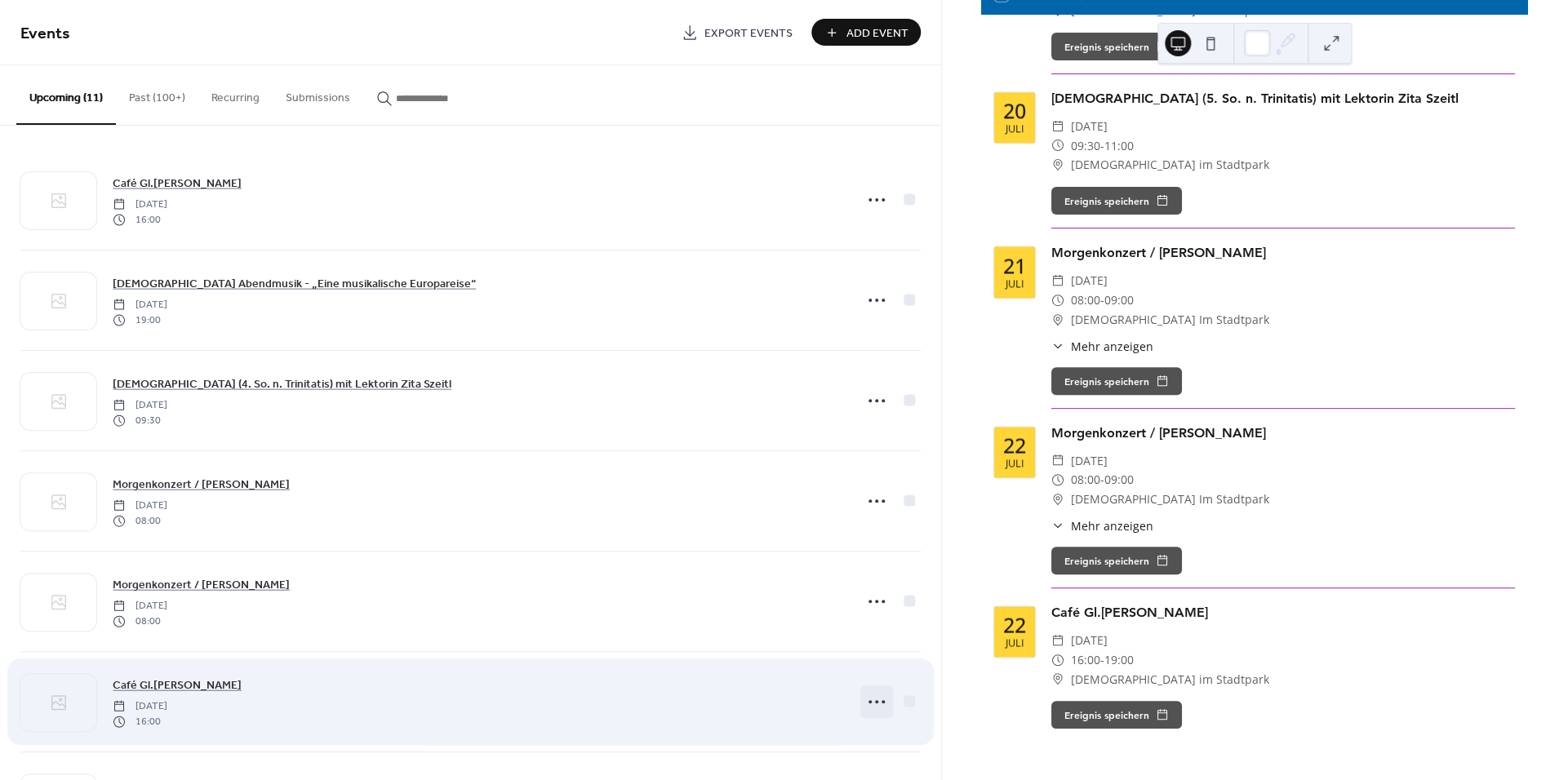 click 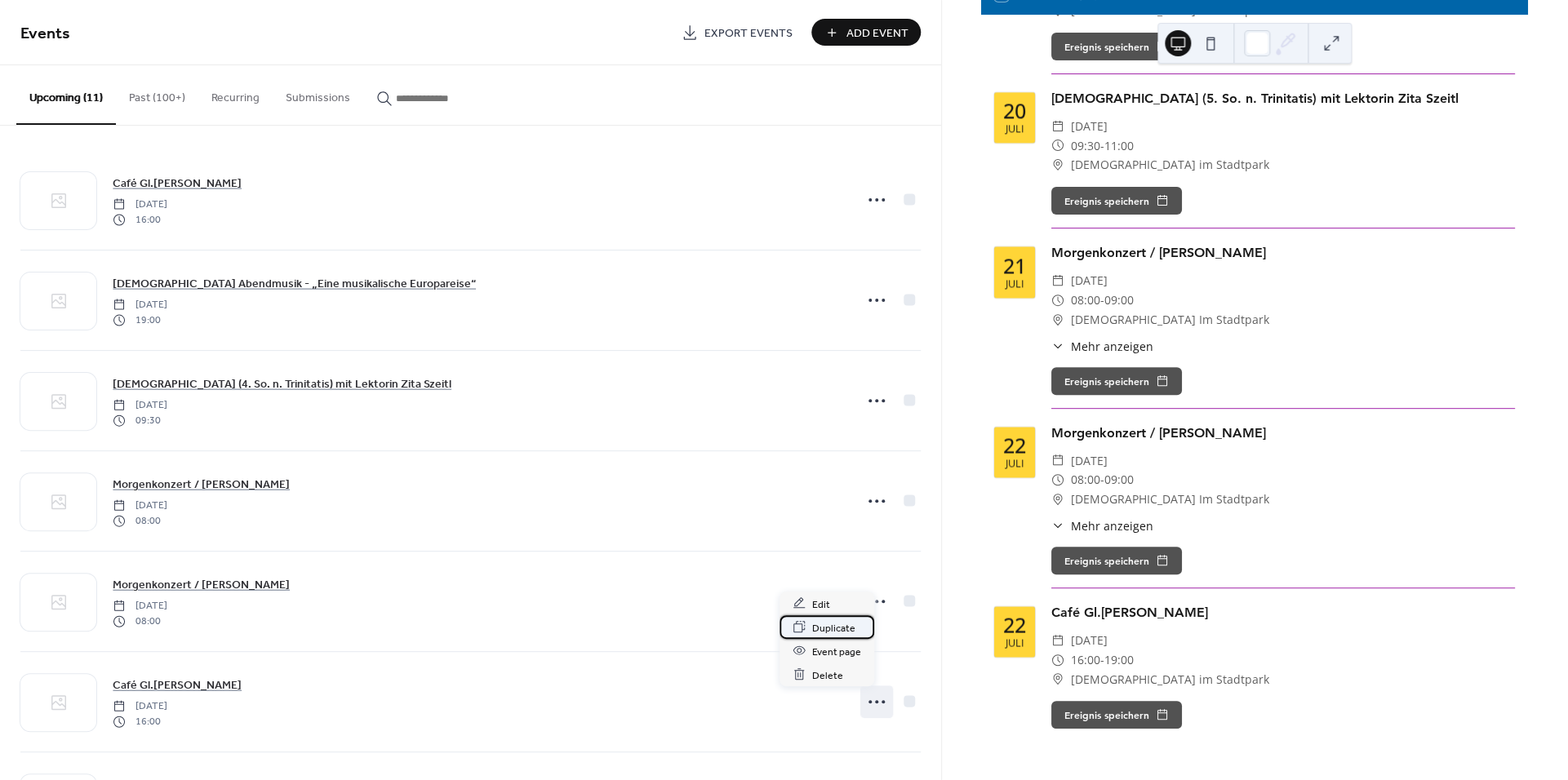 click on "Duplicate" at bounding box center (833, 627) 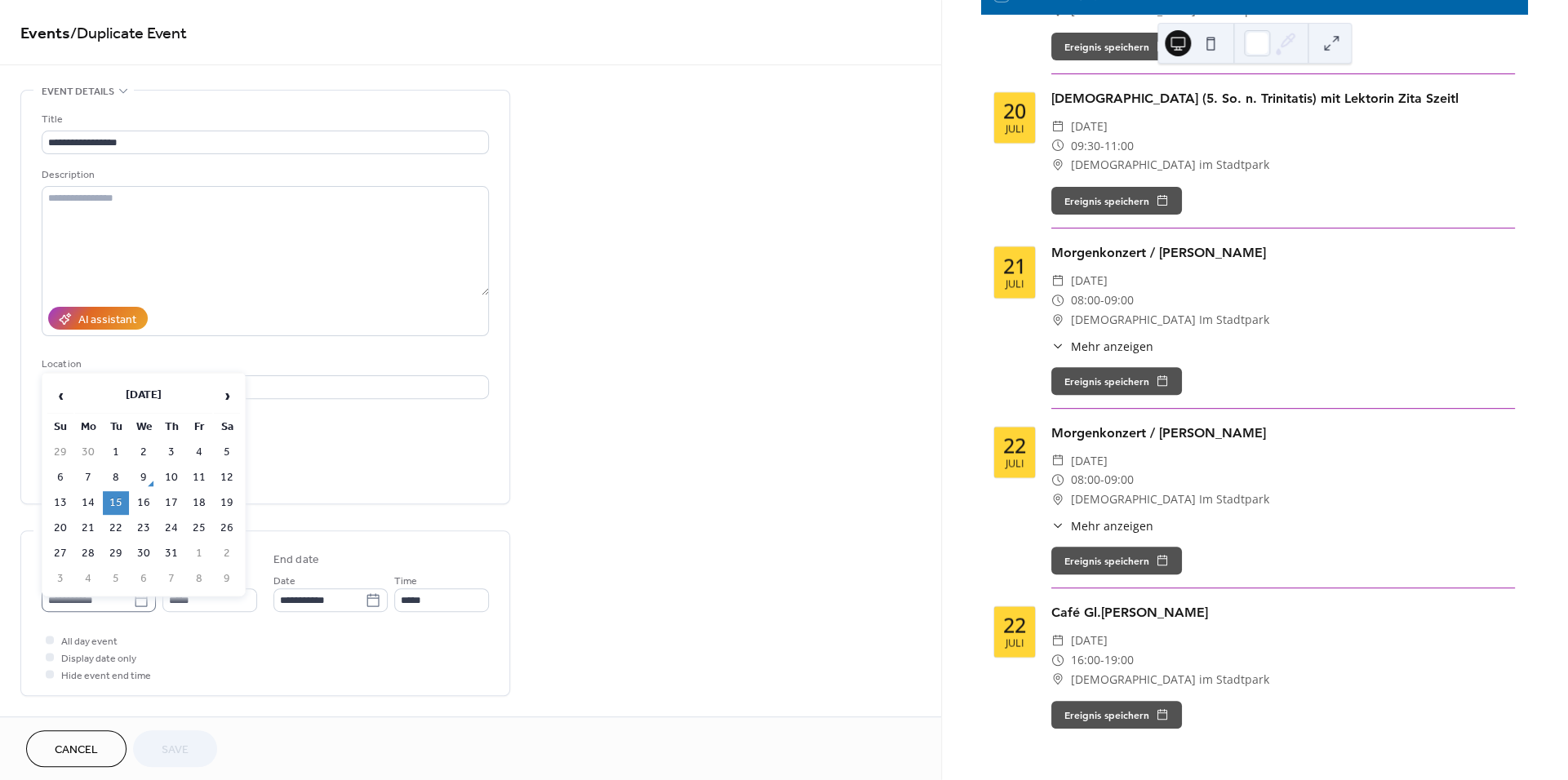 click 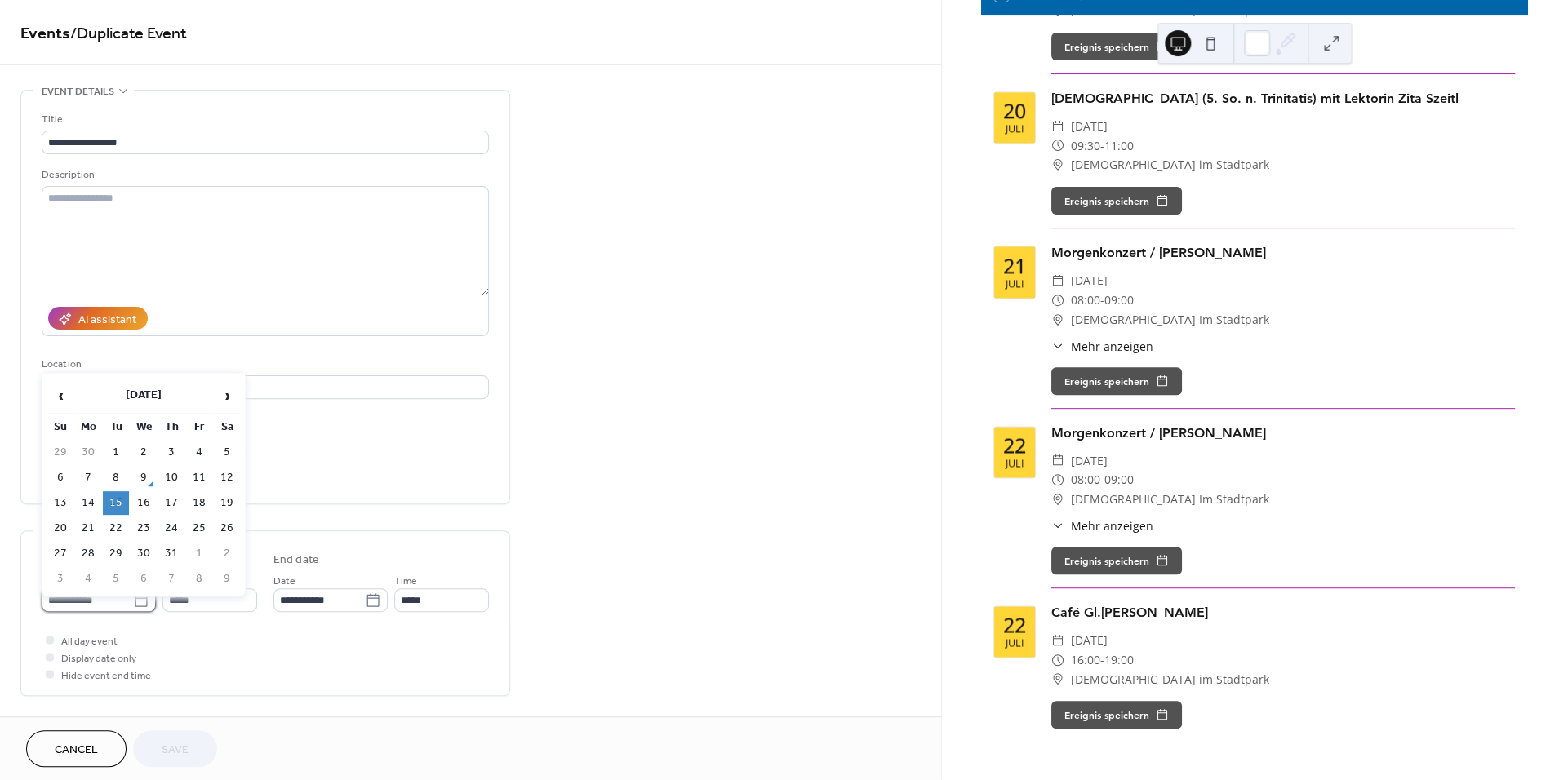 click on "**********" at bounding box center (87, 600) 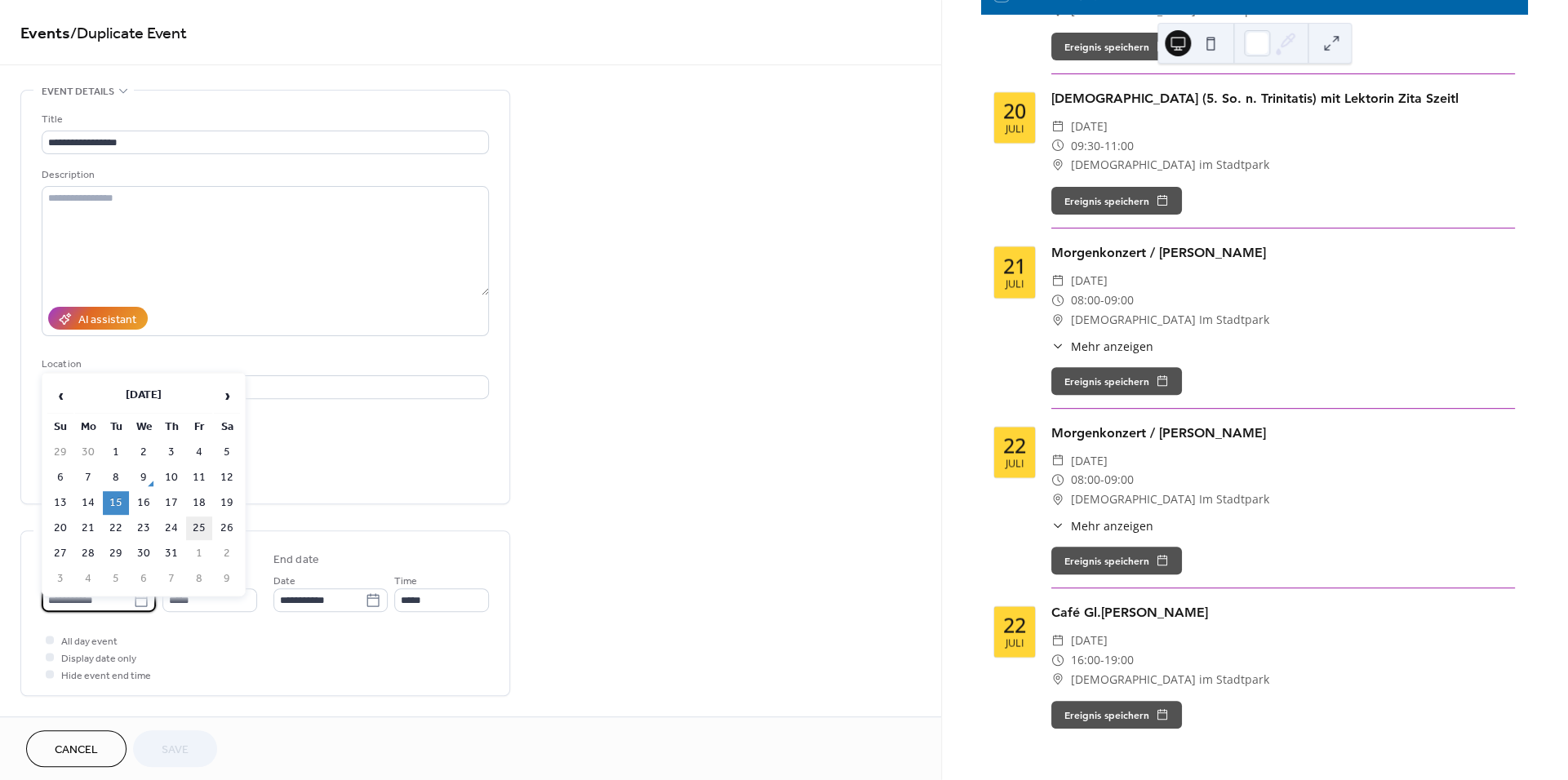 click on "25" at bounding box center (199, 528) 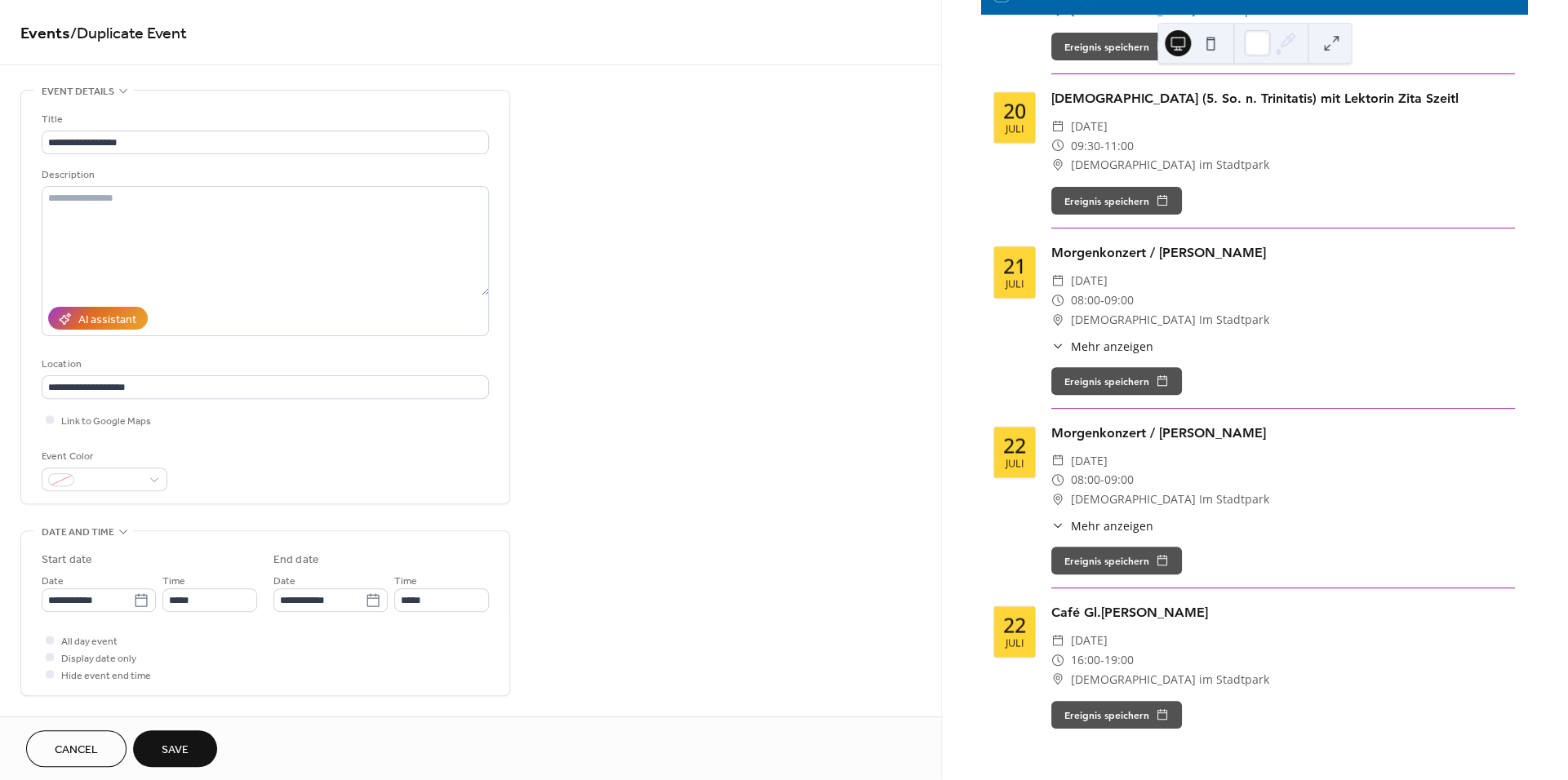 type on "**********" 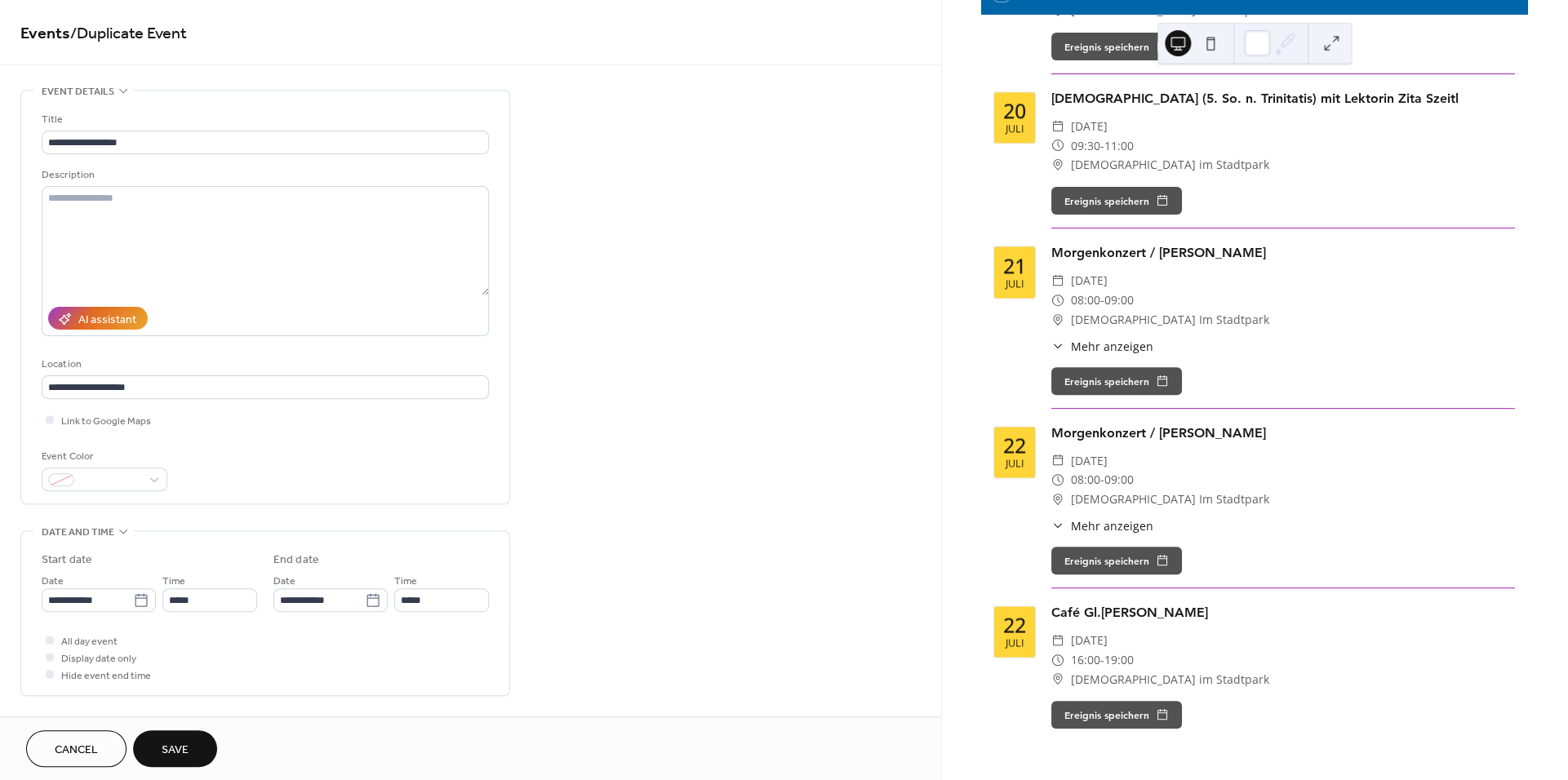 type on "**********" 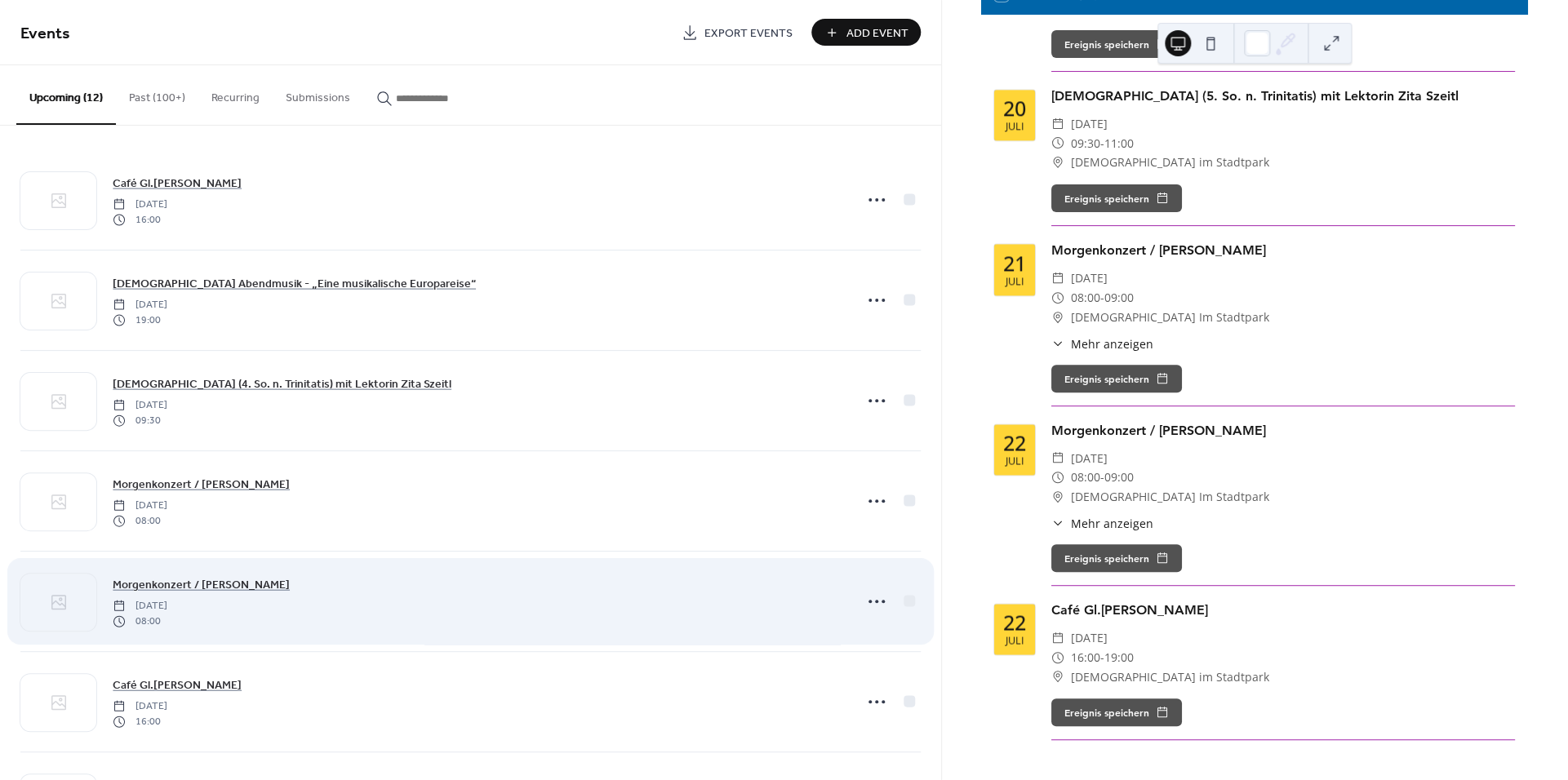 scroll, scrollTop: 152, scrollLeft: 0, axis: vertical 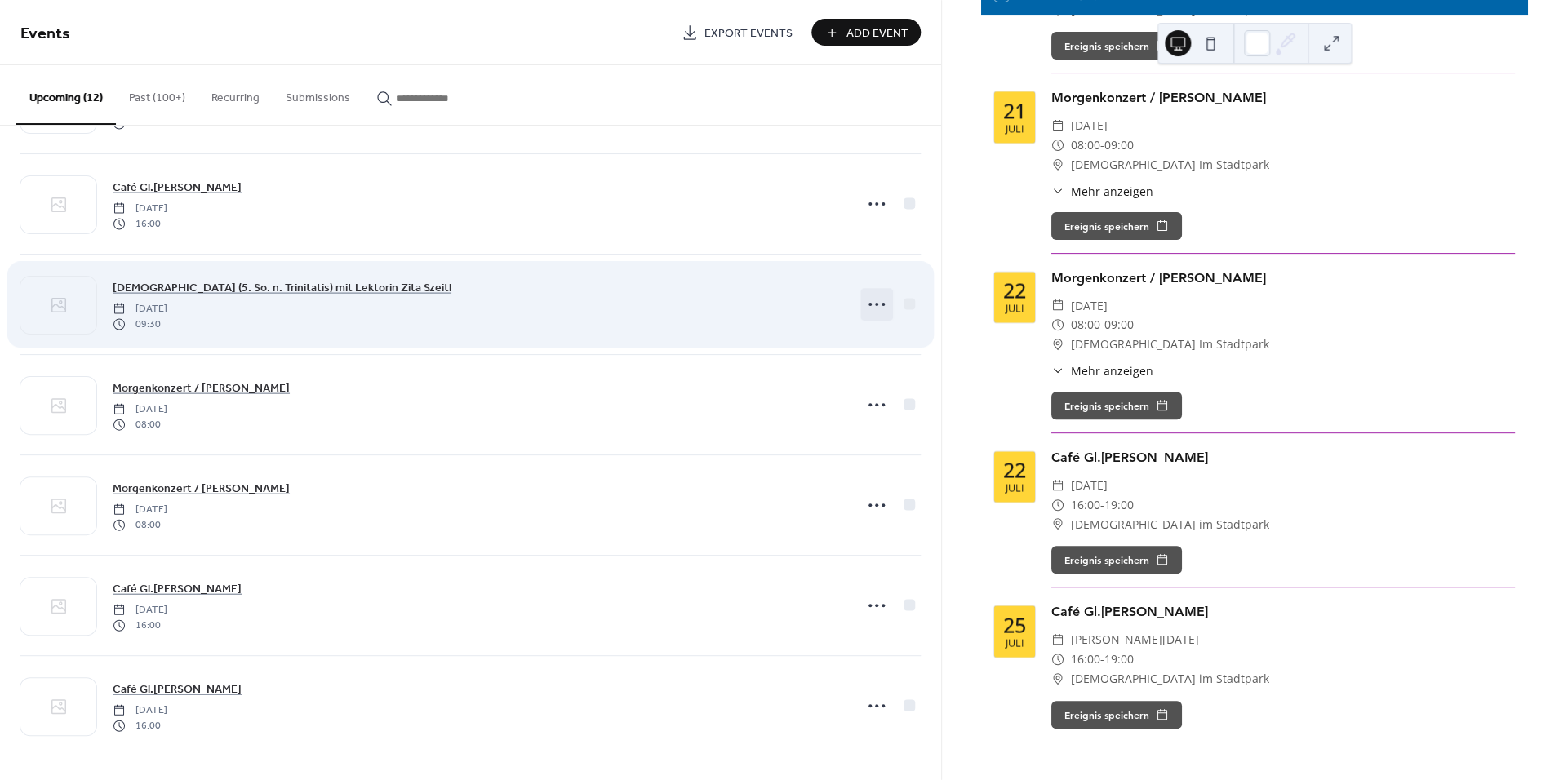 click 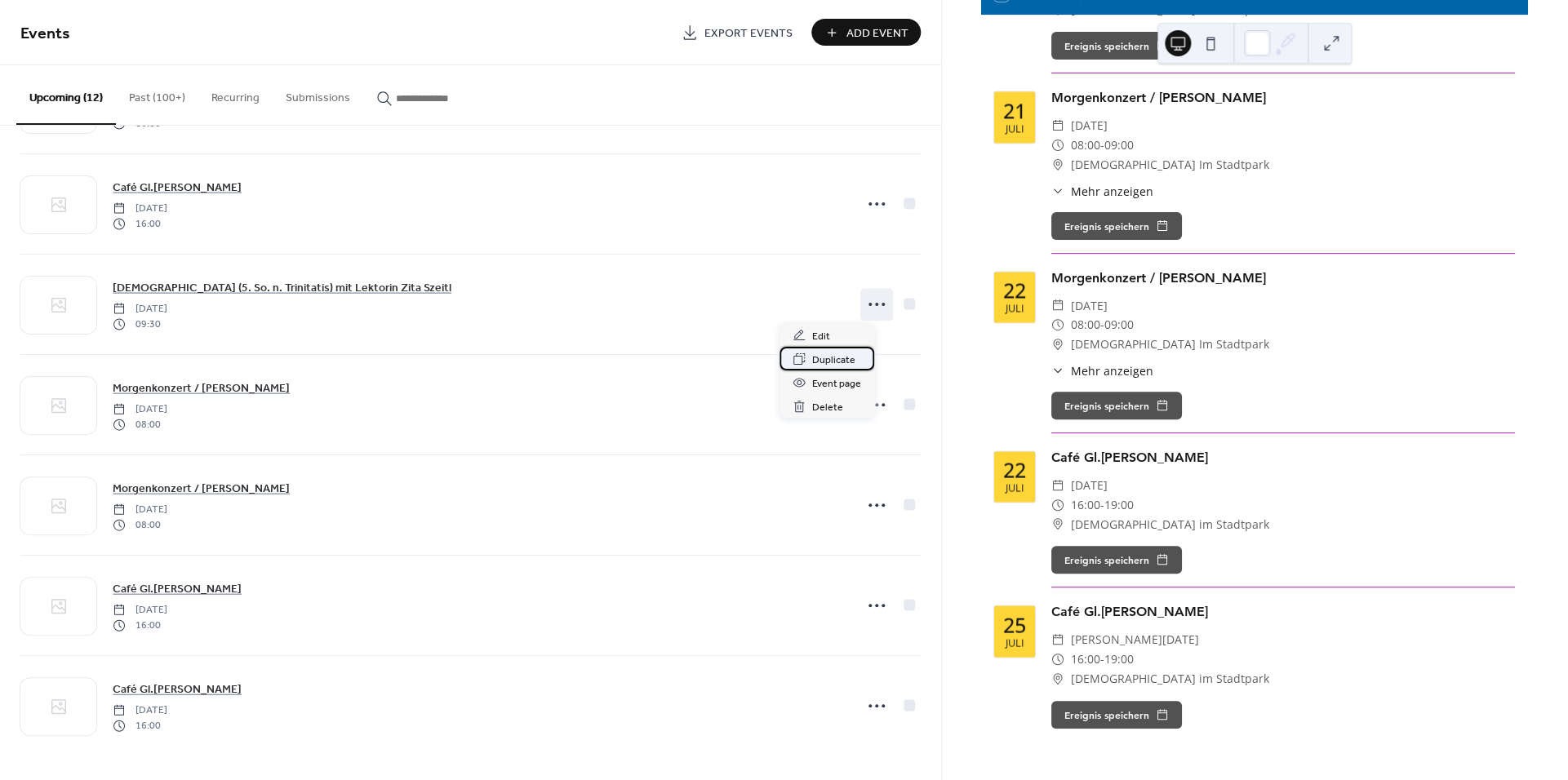 click on "Duplicate" at bounding box center [833, 360] 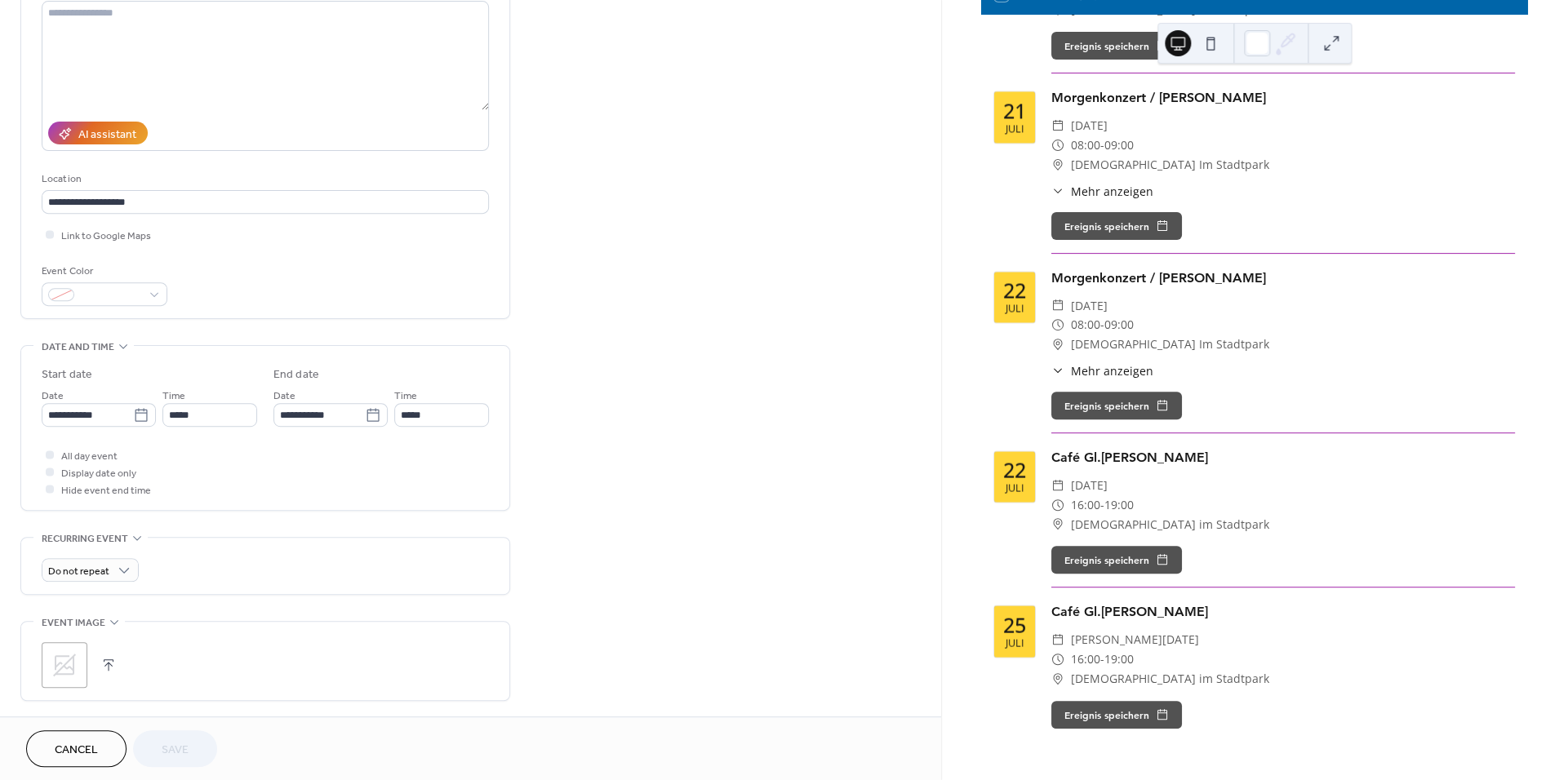 scroll, scrollTop: 202, scrollLeft: 0, axis: vertical 